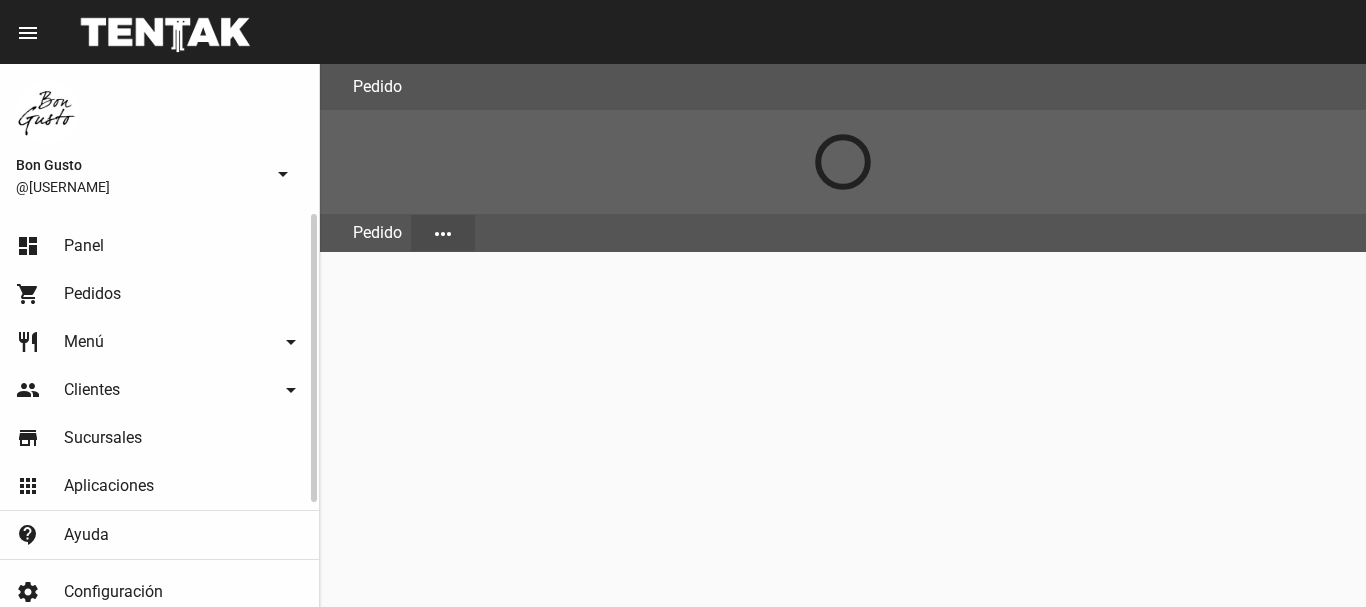 scroll, scrollTop: 0, scrollLeft: 0, axis: both 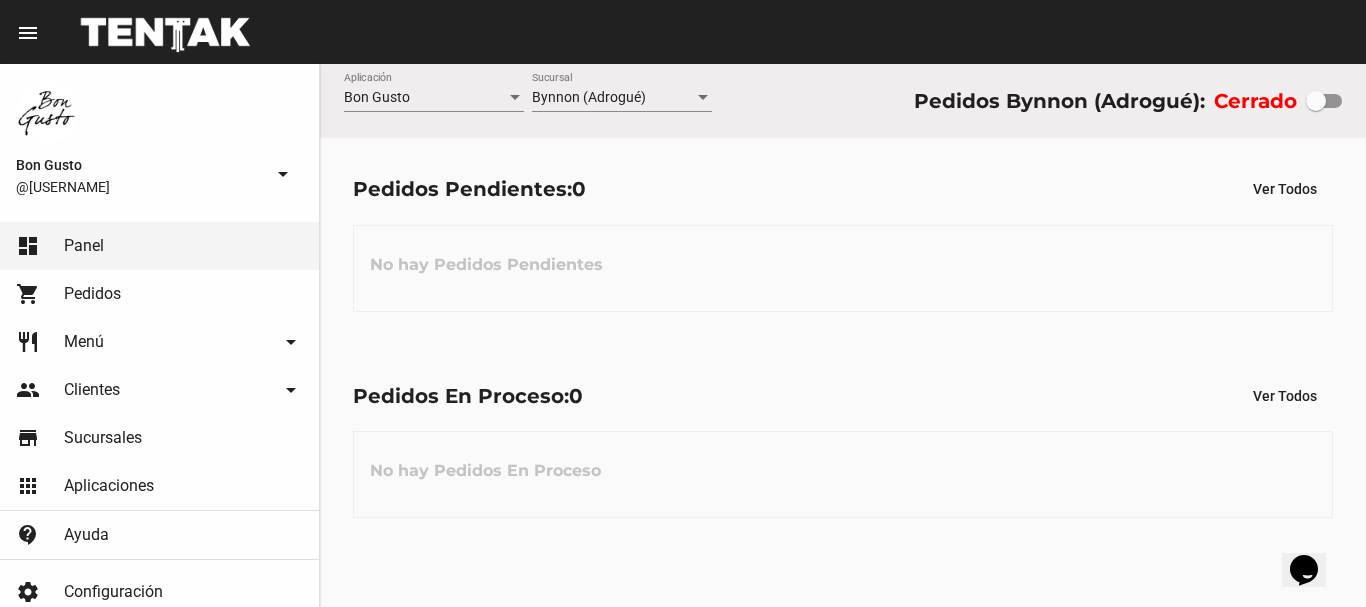 click at bounding box center (1324, 101) 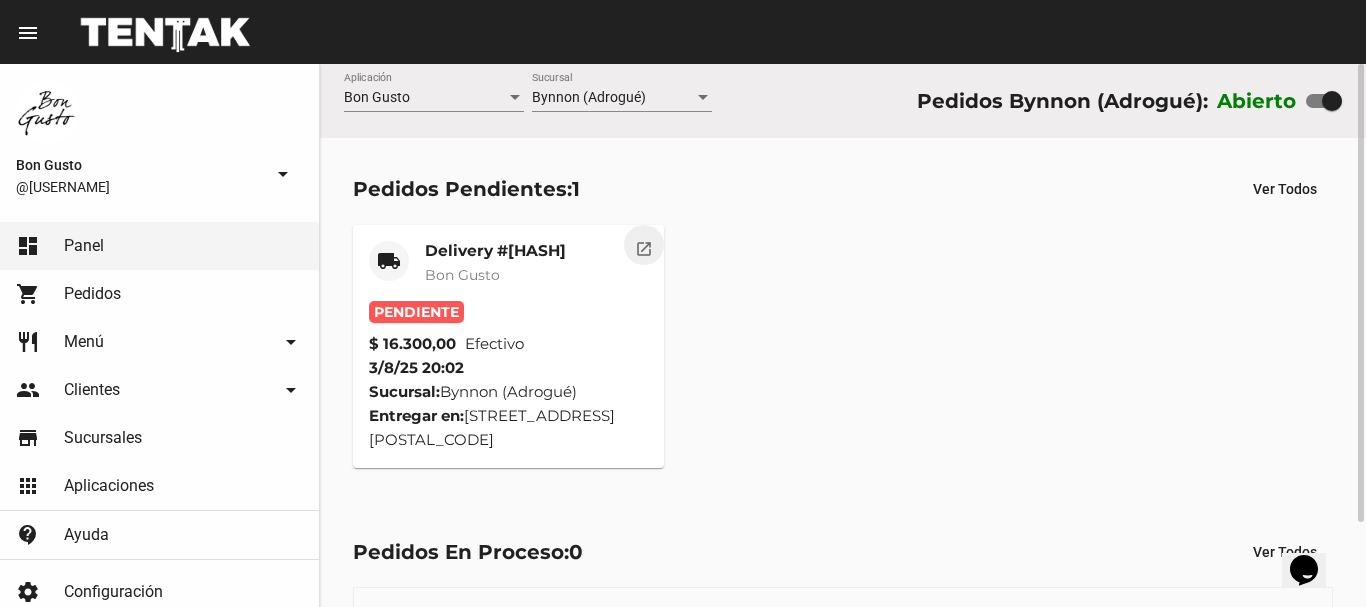 click on "open_in_new" 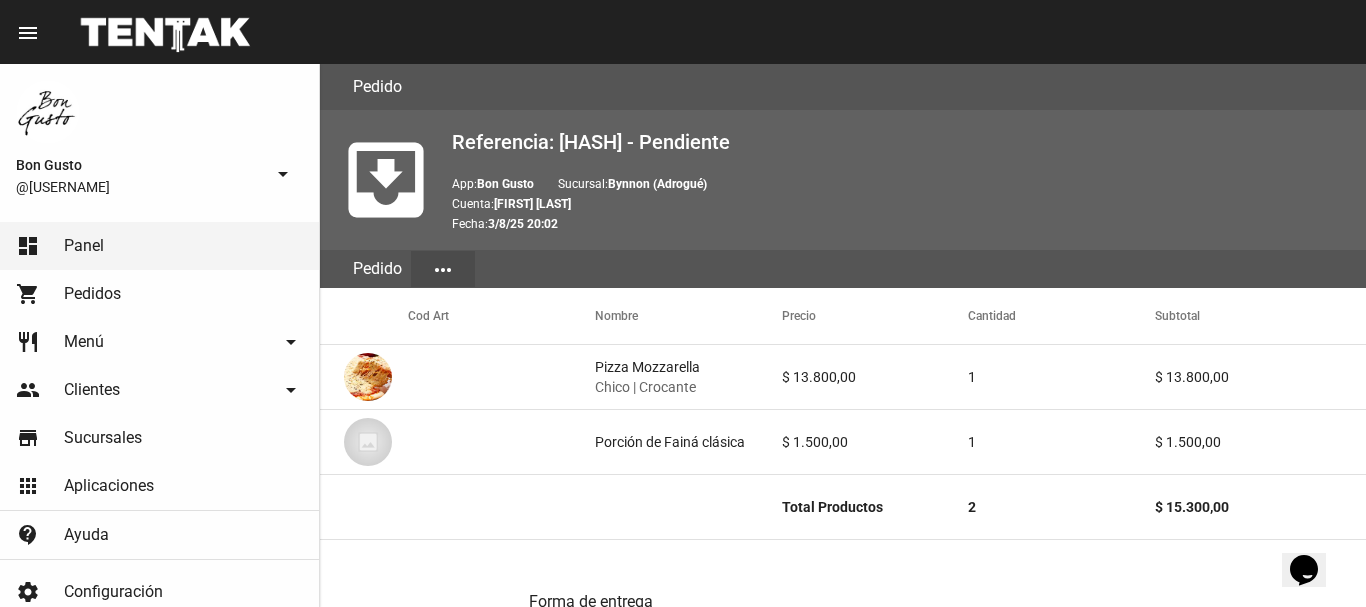 scroll, scrollTop: 960, scrollLeft: 0, axis: vertical 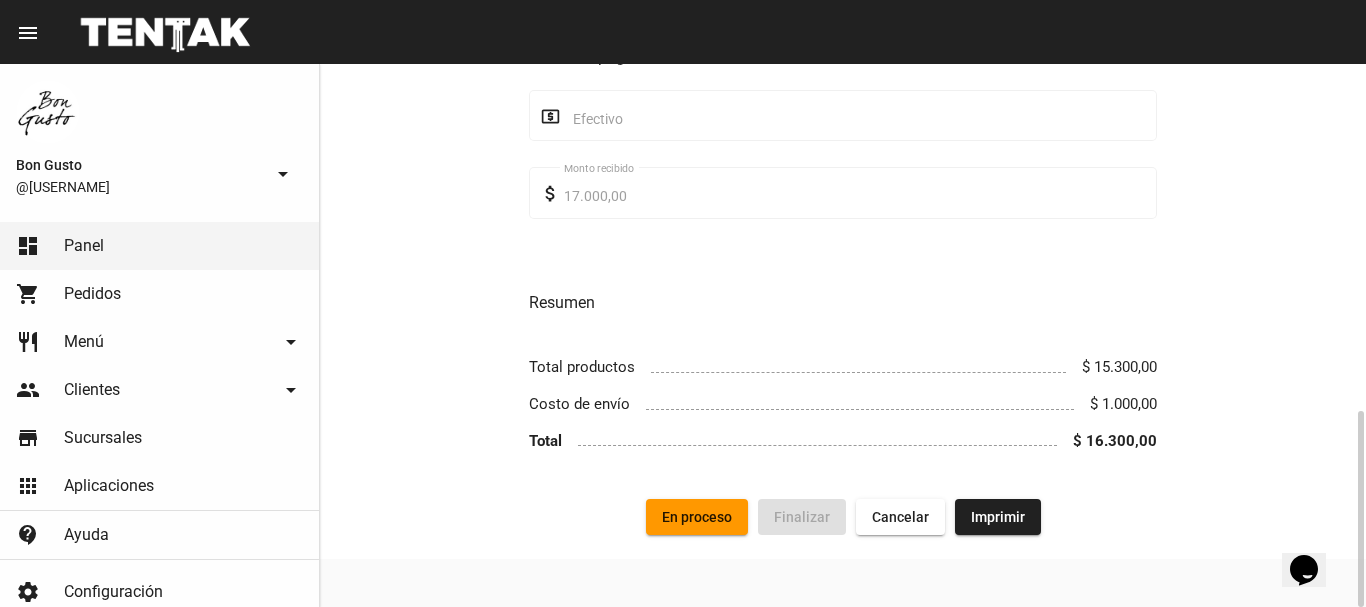 click on "En proceso" 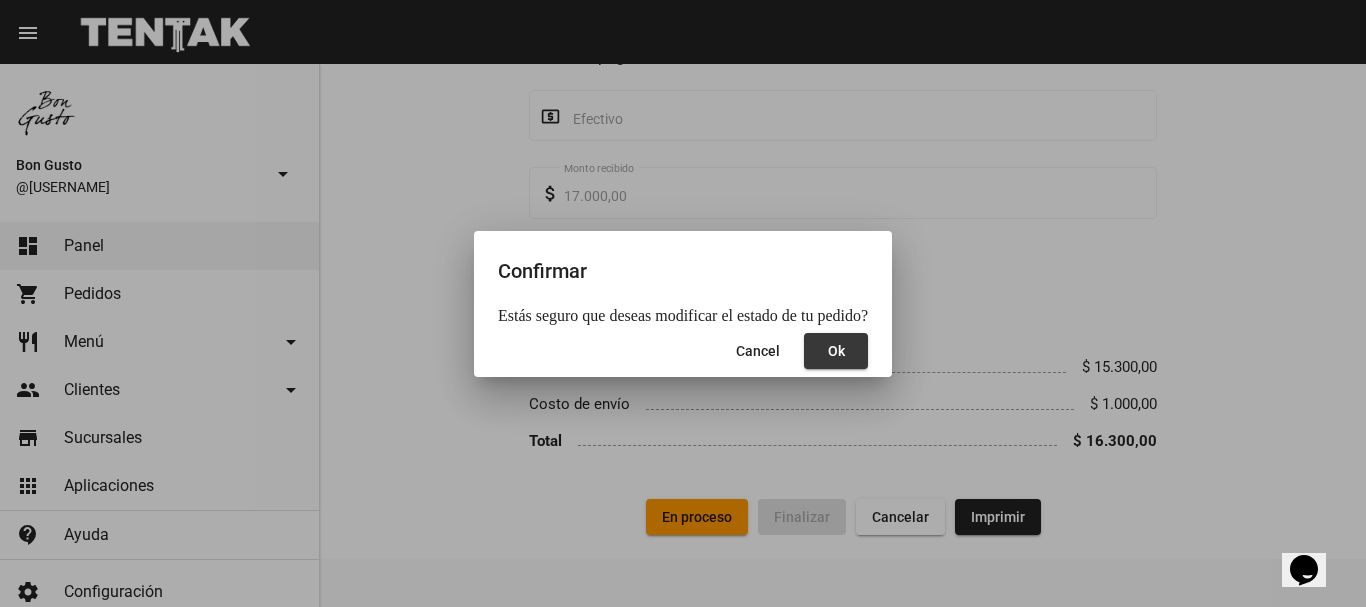 click on "Ok" 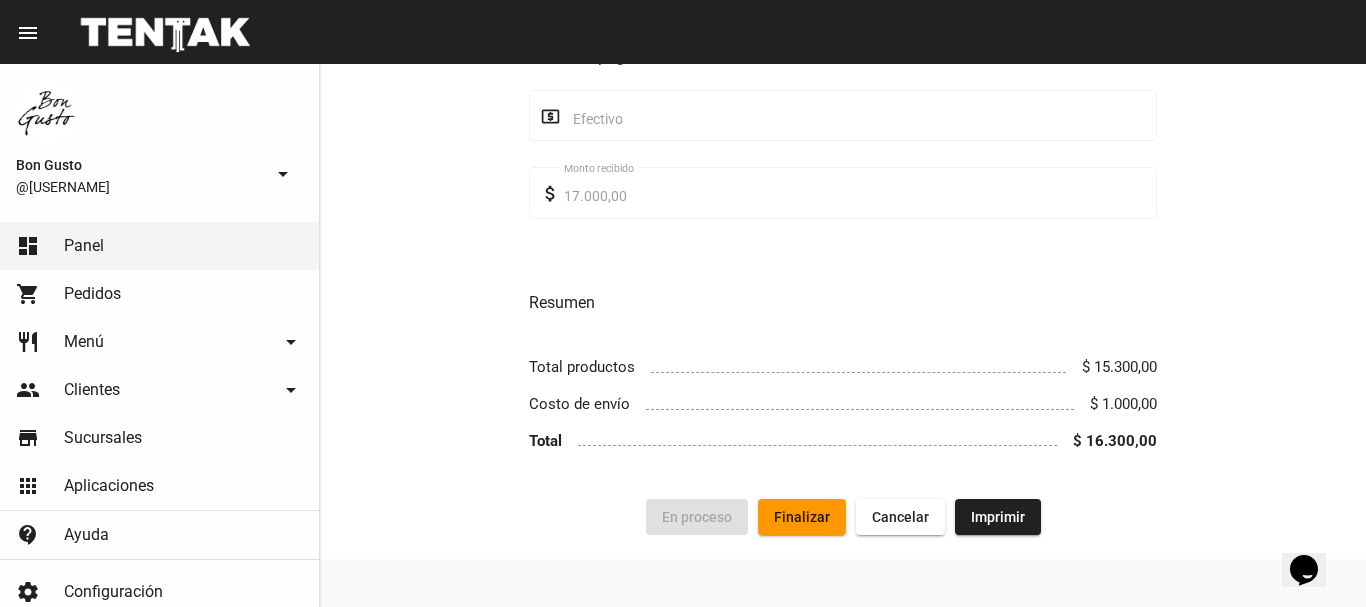 scroll, scrollTop: 0, scrollLeft: 0, axis: both 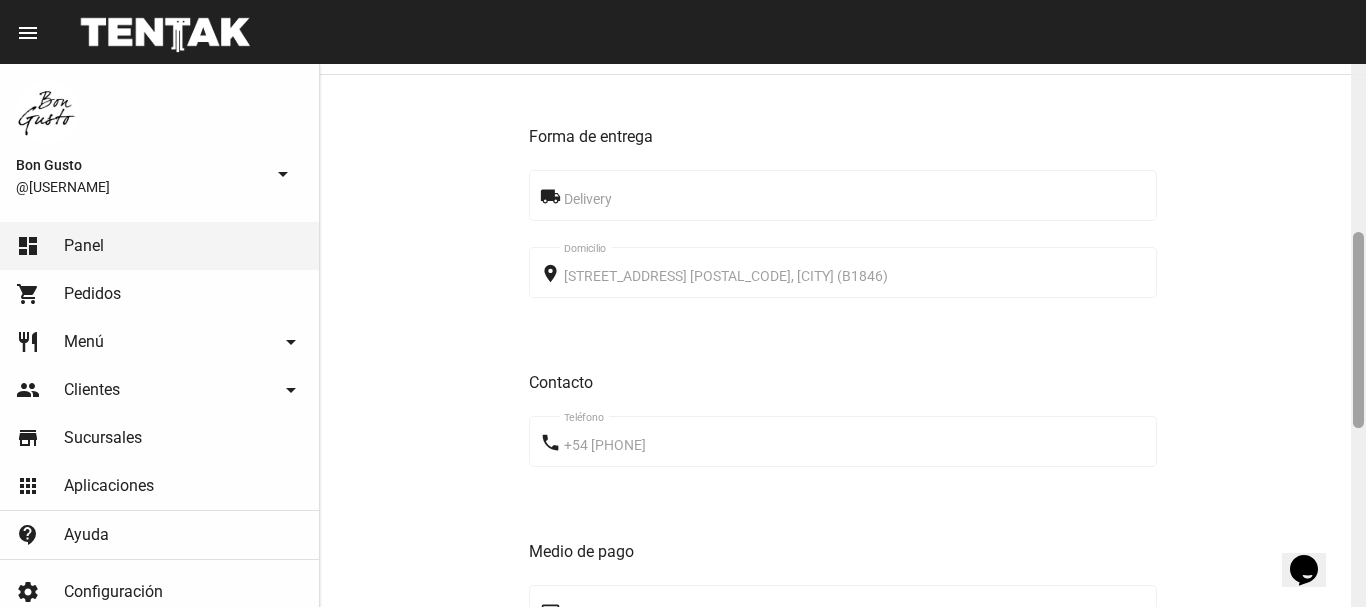 drag, startPoint x: 1360, startPoint y: 158, endPoint x: 1365, endPoint y: 324, distance: 166.07529 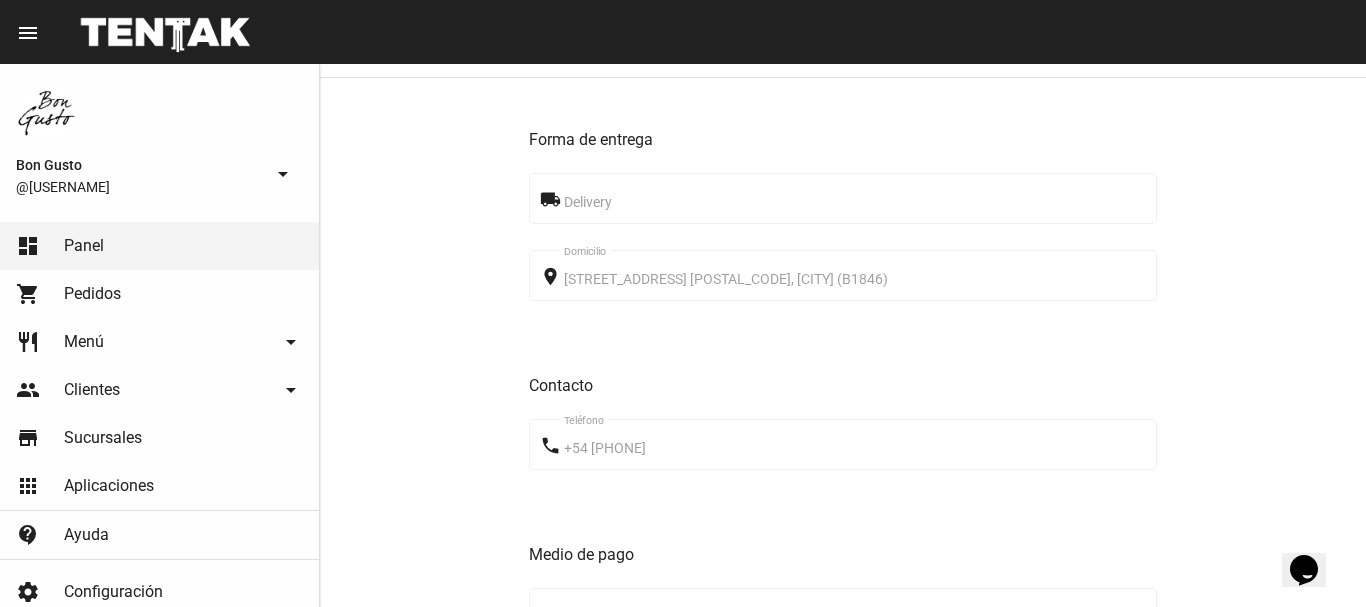 scroll, scrollTop: 960, scrollLeft: 0, axis: vertical 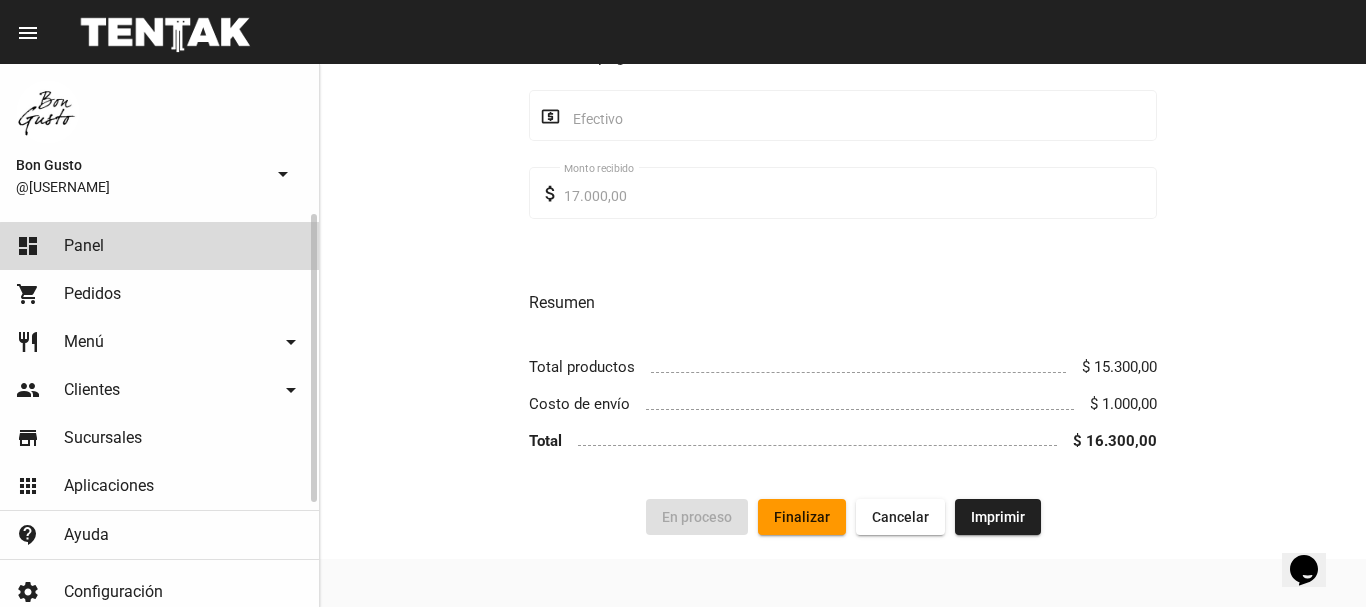 click on "dashboard Panel" 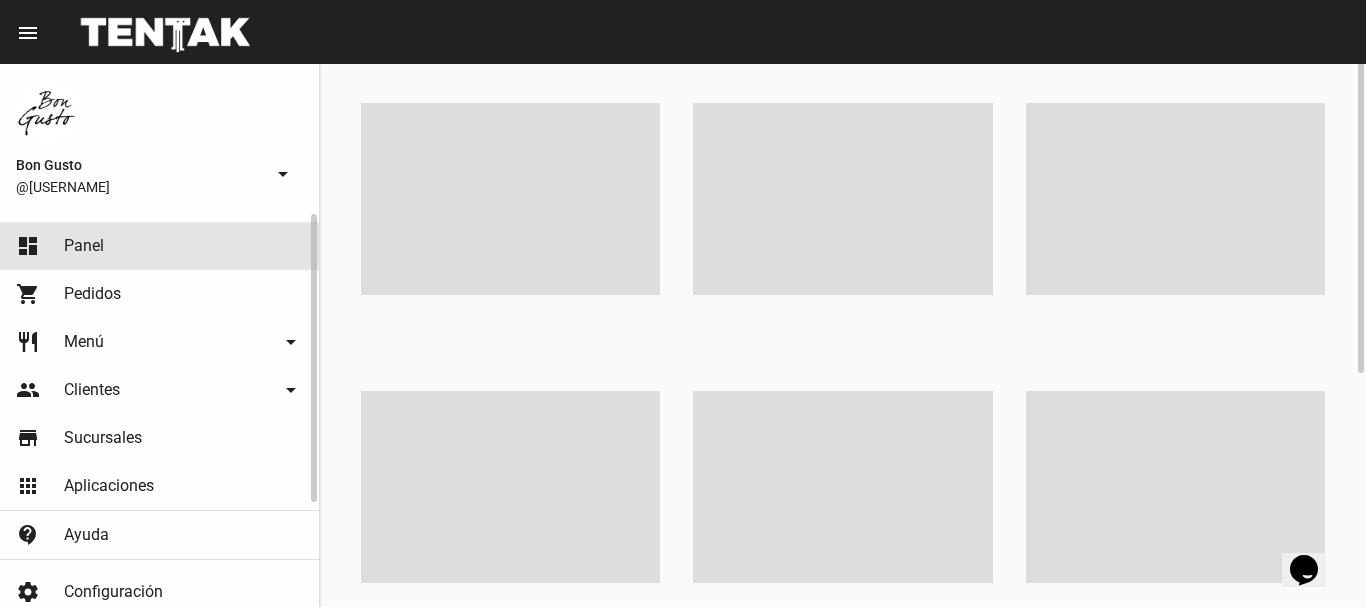 scroll, scrollTop: 0, scrollLeft: 0, axis: both 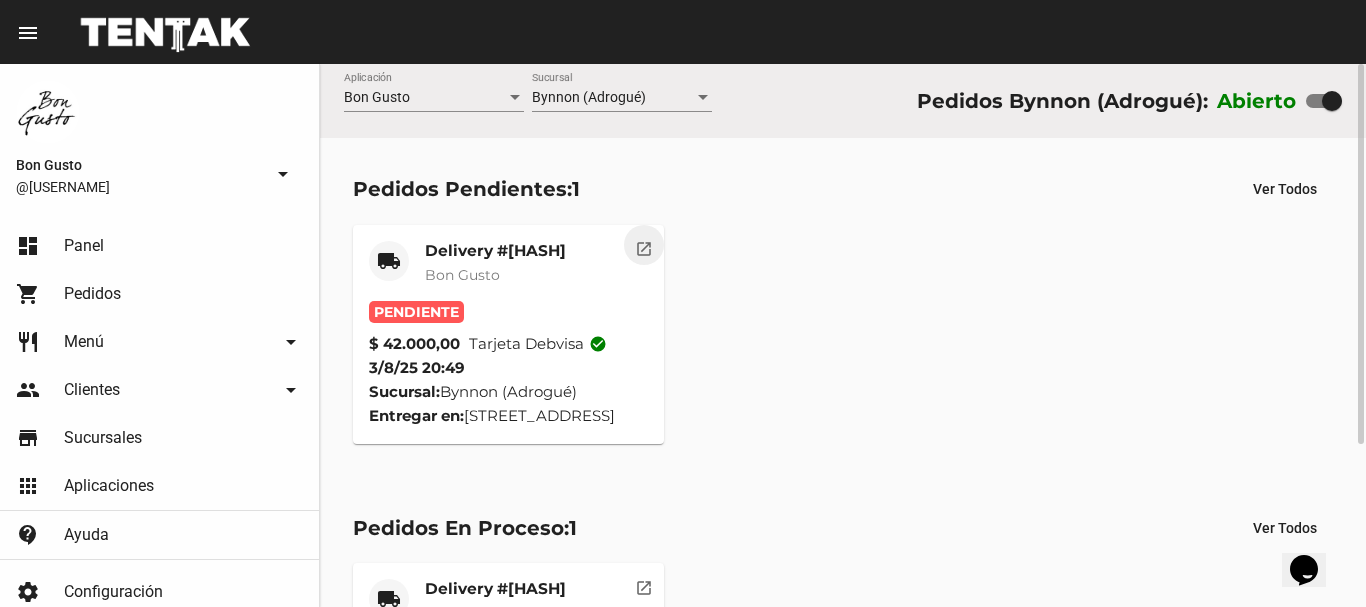 click on "open_in_new" 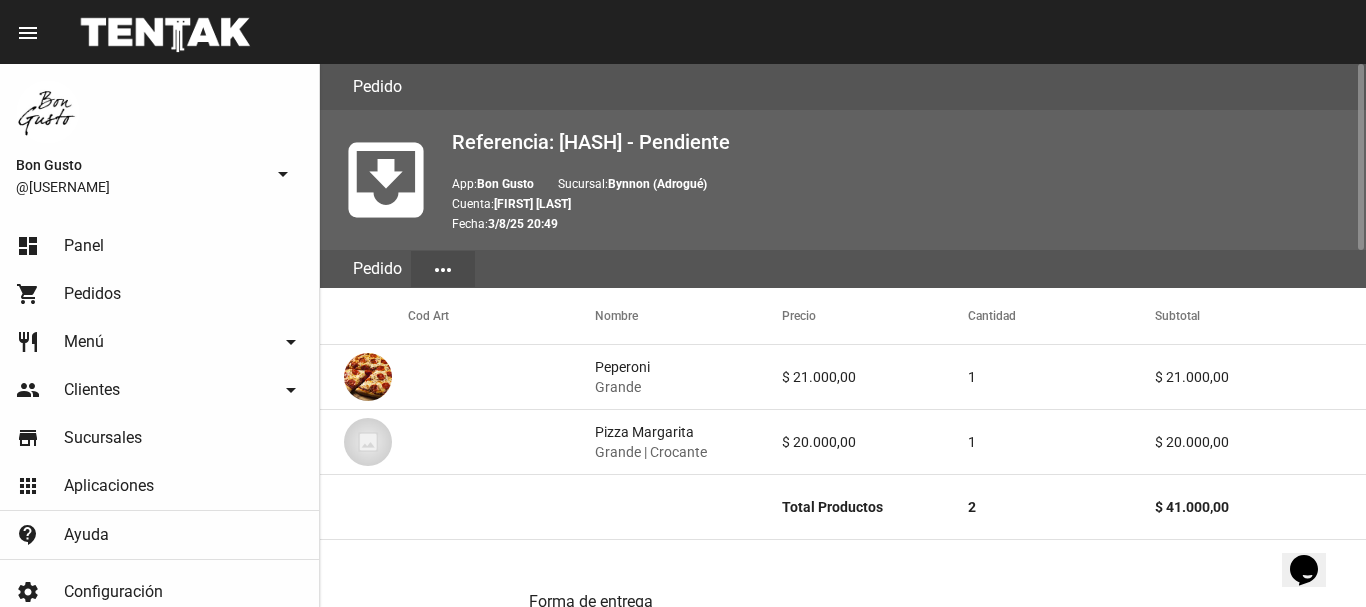 scroll, scrollTop: 1037, scrollLeft: 0, axis: vertical 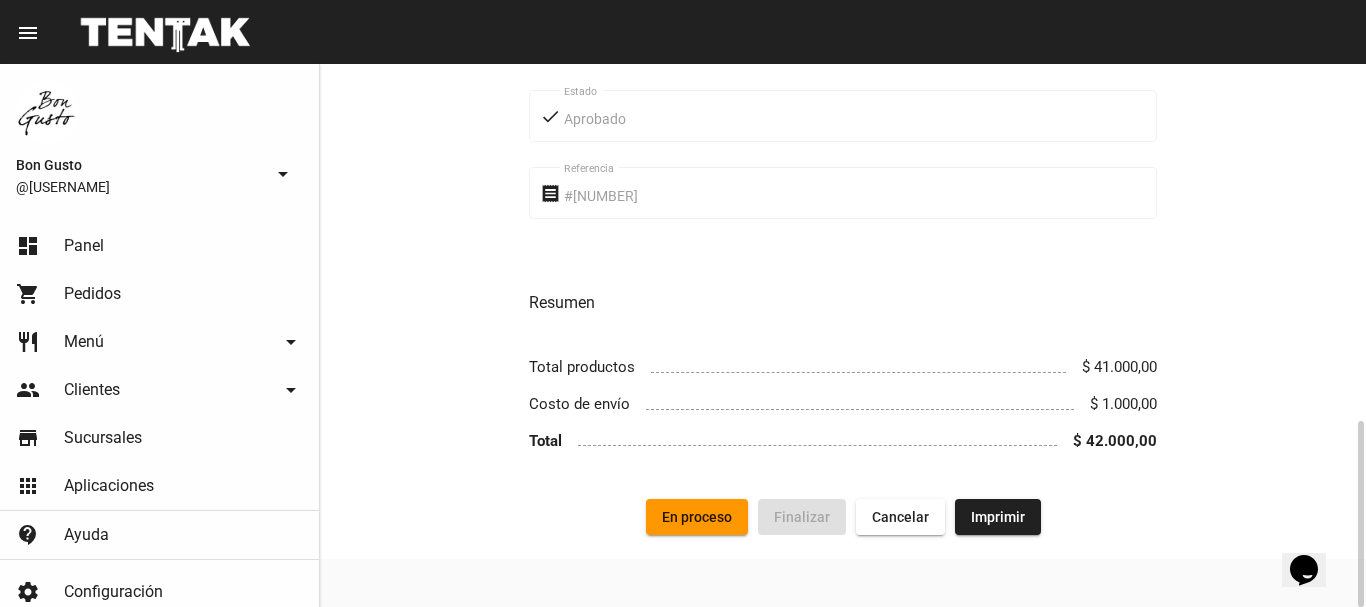 click on "En proceso" 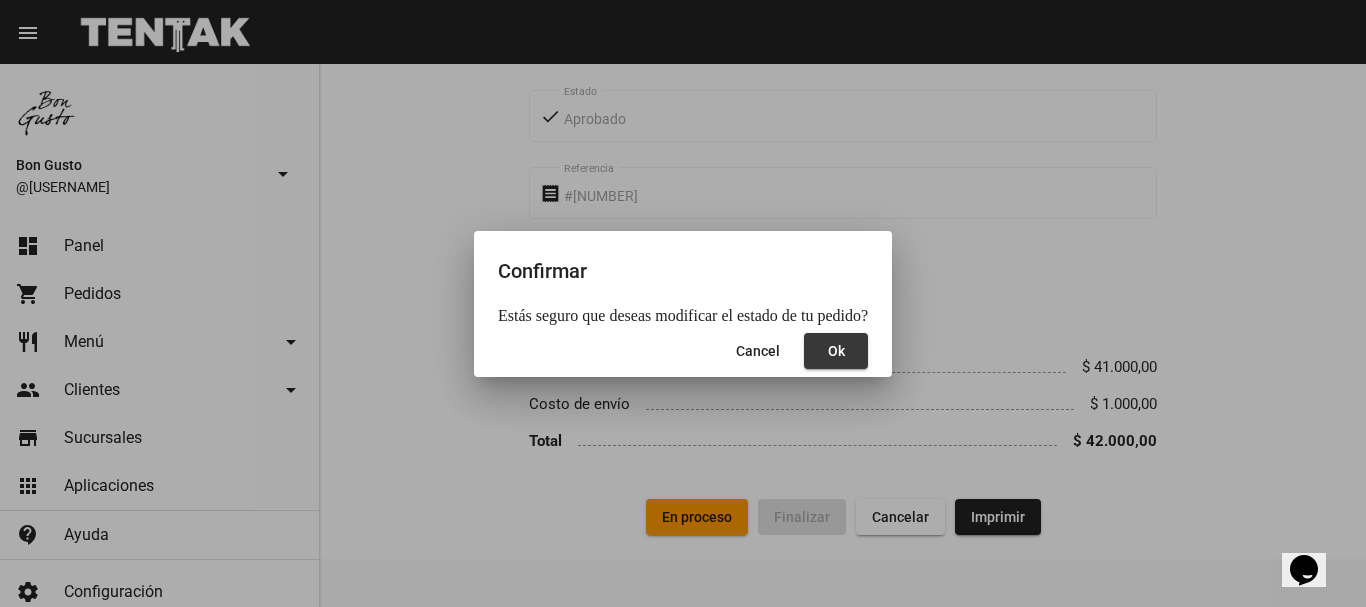 click on "Ok" 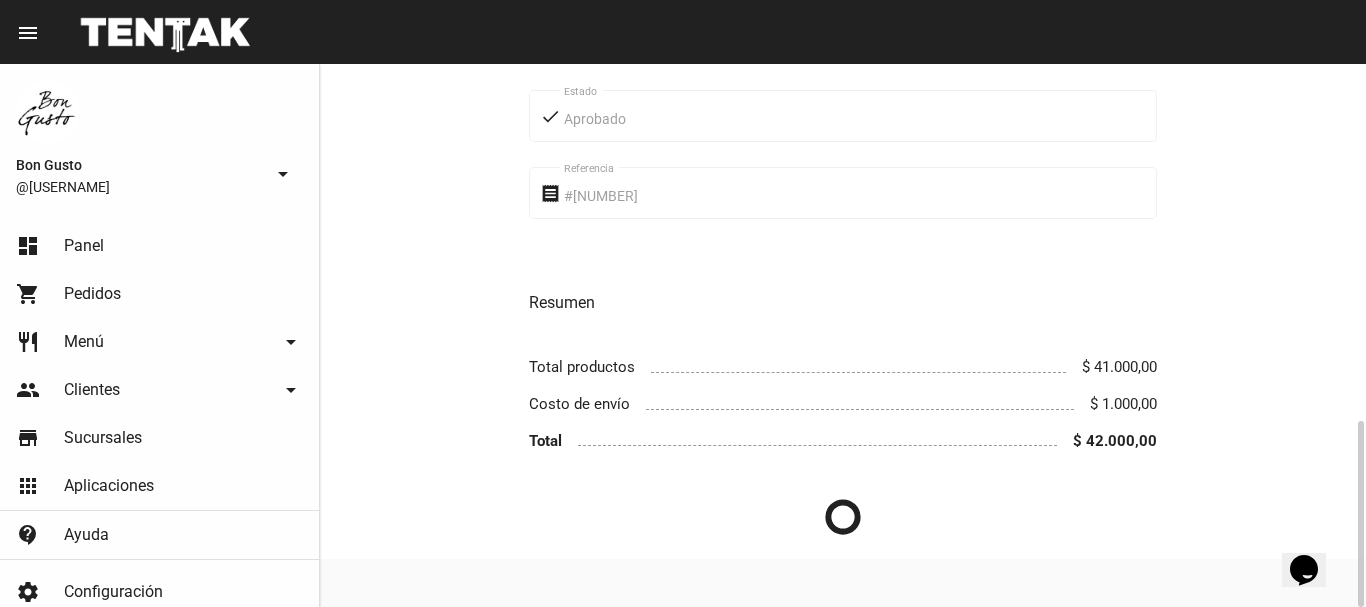 scroll, scrollTop: 0, scrollLeft: 0, axis: both 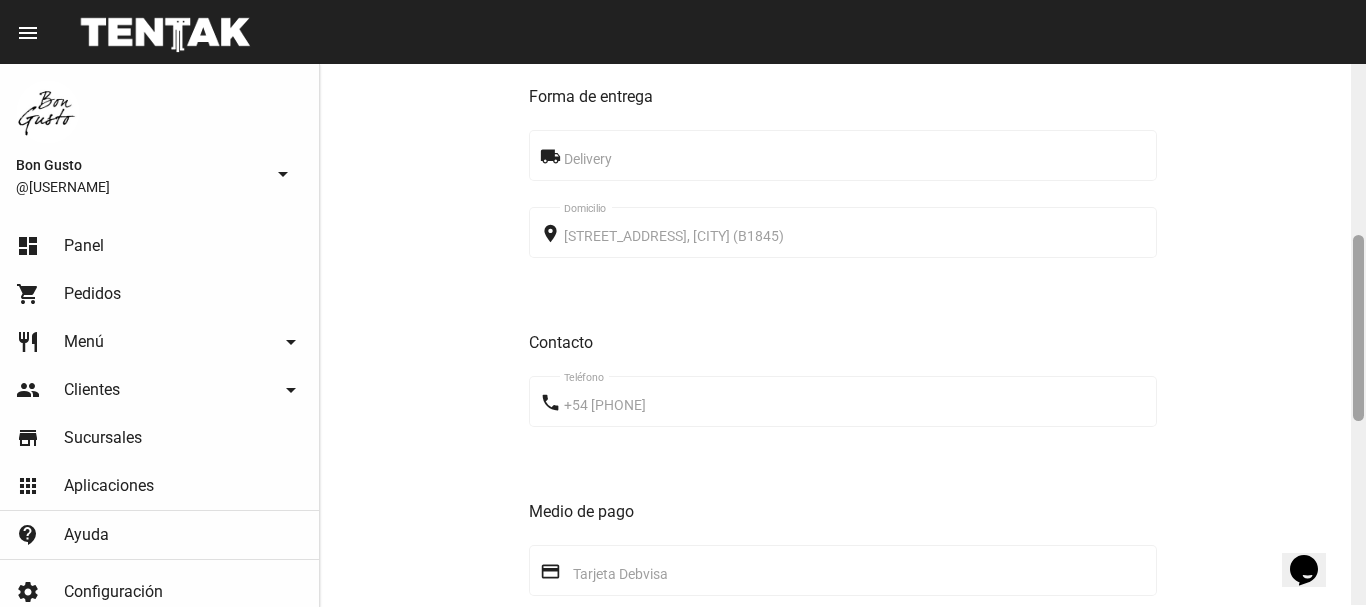 drag, startPoint x: 1360, startPoint y: 184, endPoint x: 1329, endPoint y: 358, distance: 176.73993 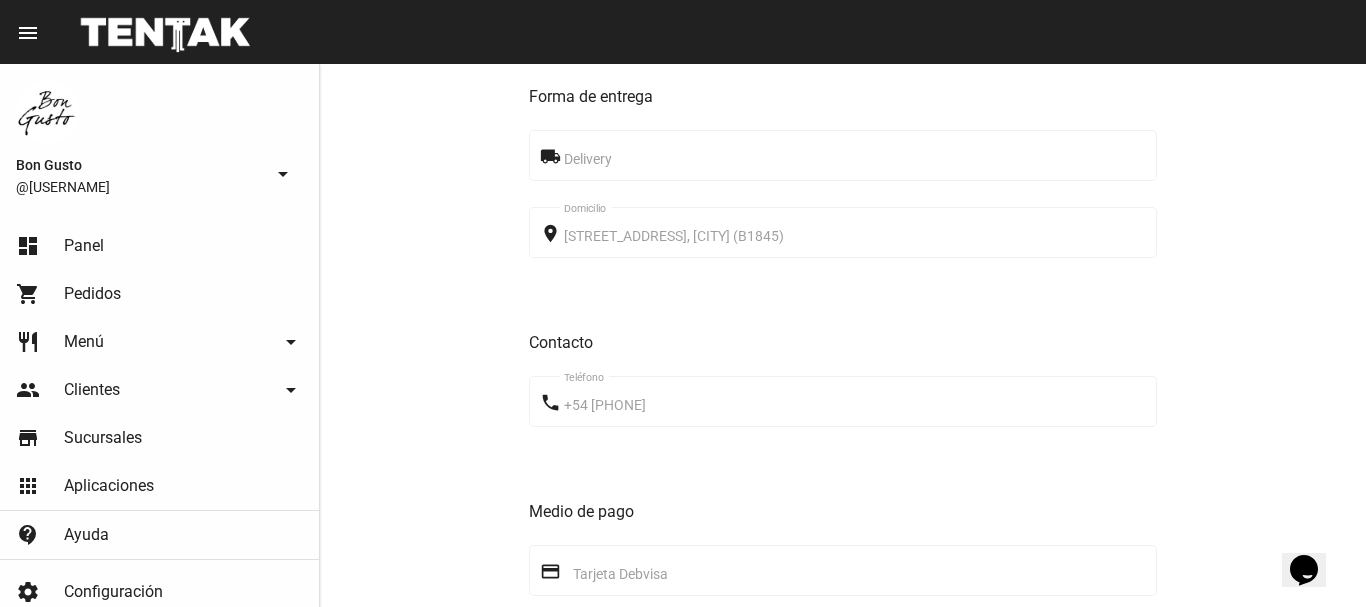 scroll, scrollTop: 1037, scrollLeft: 0, axis: vertical 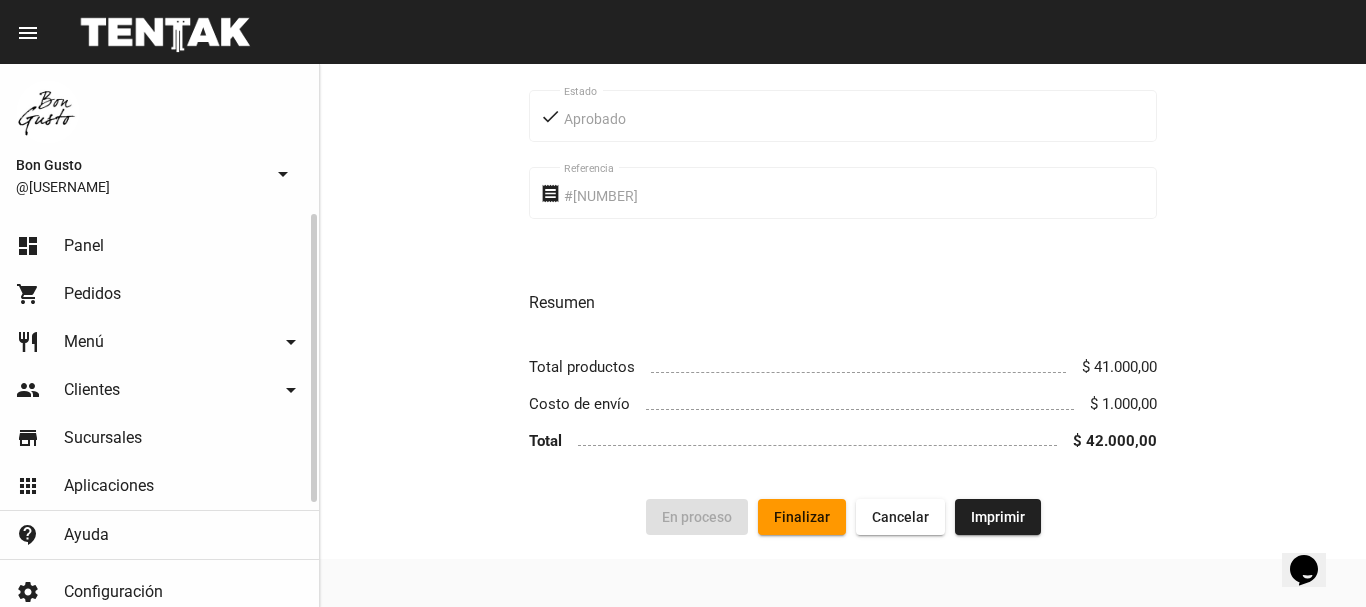click on "dashboard Panel" 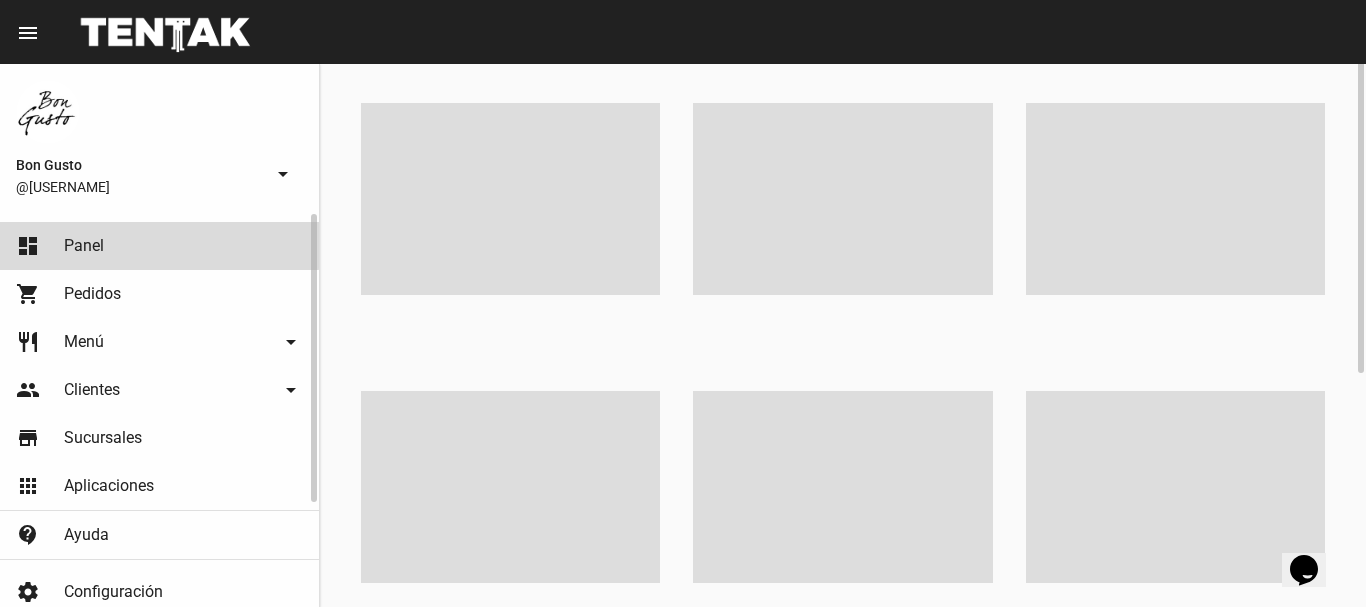 scroll, scrollTop: 0, scrollLeft: 0, axis: both 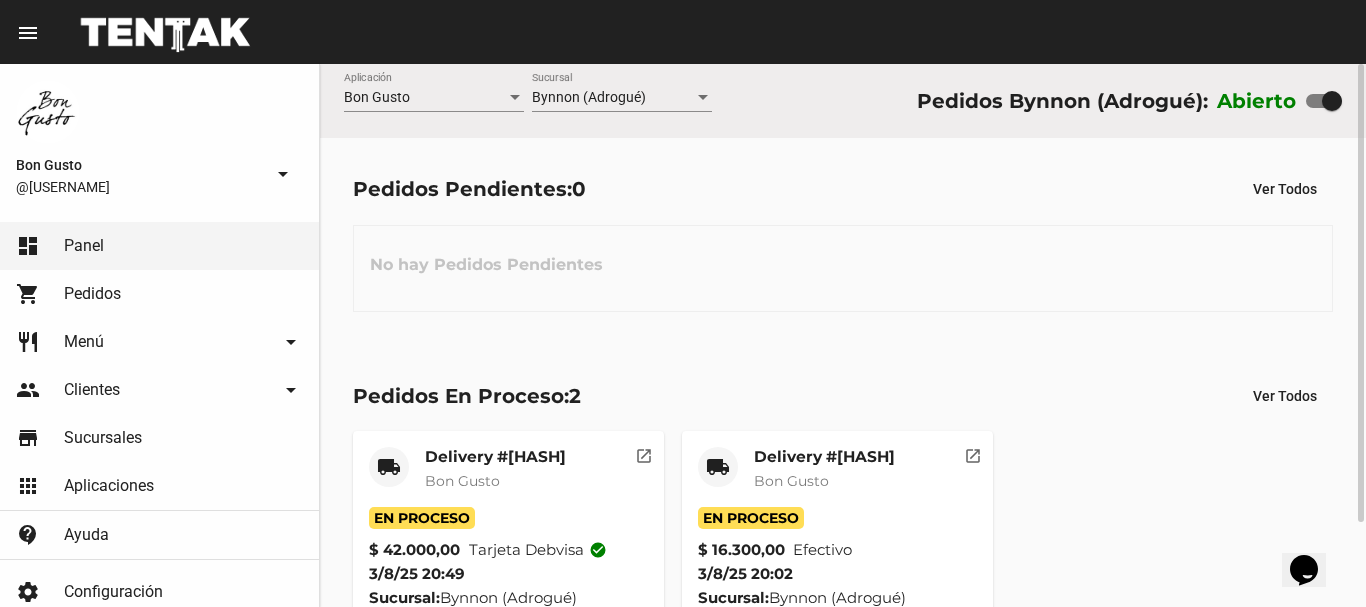 click on "En Proceso $ 42.000,00 Tarjeta debvisa check_circle 3/8/25 20:49 Sucursal:  Bynnon ([CITY])  Entregar en:  [STREET_ADDRESS]" 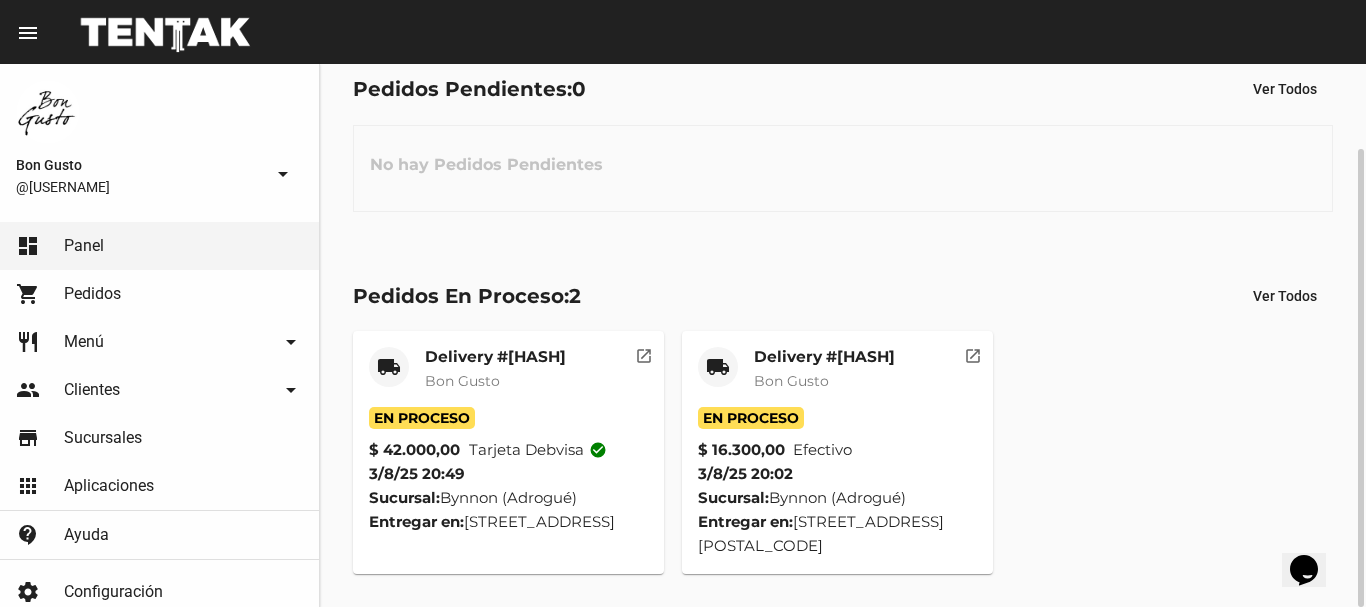 click on "open_in_new" 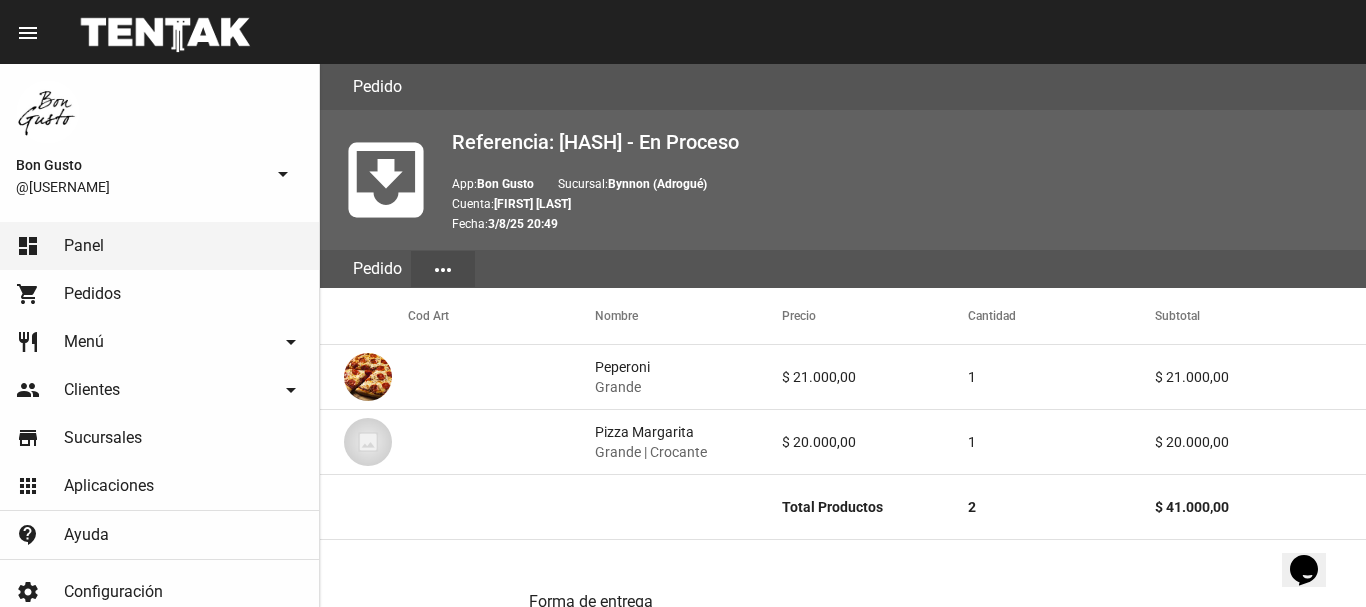 scroll, scrollTop: 1037, scrollLeft: 0, axis: vertical 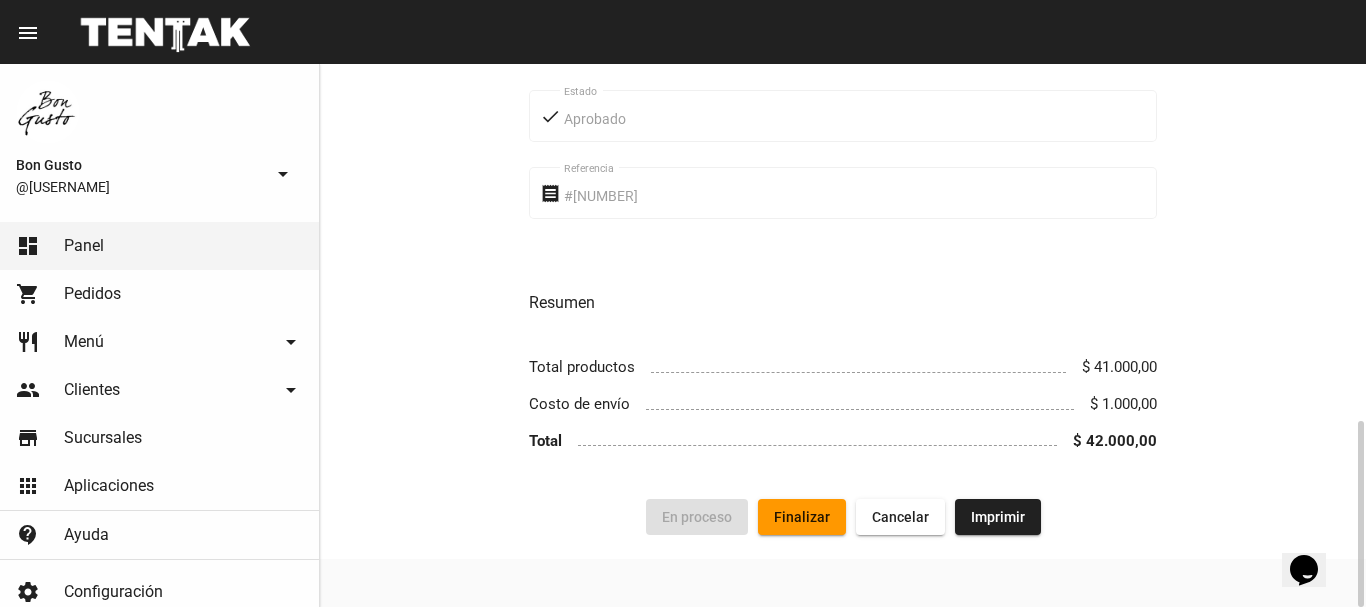 click on "Finalizar" 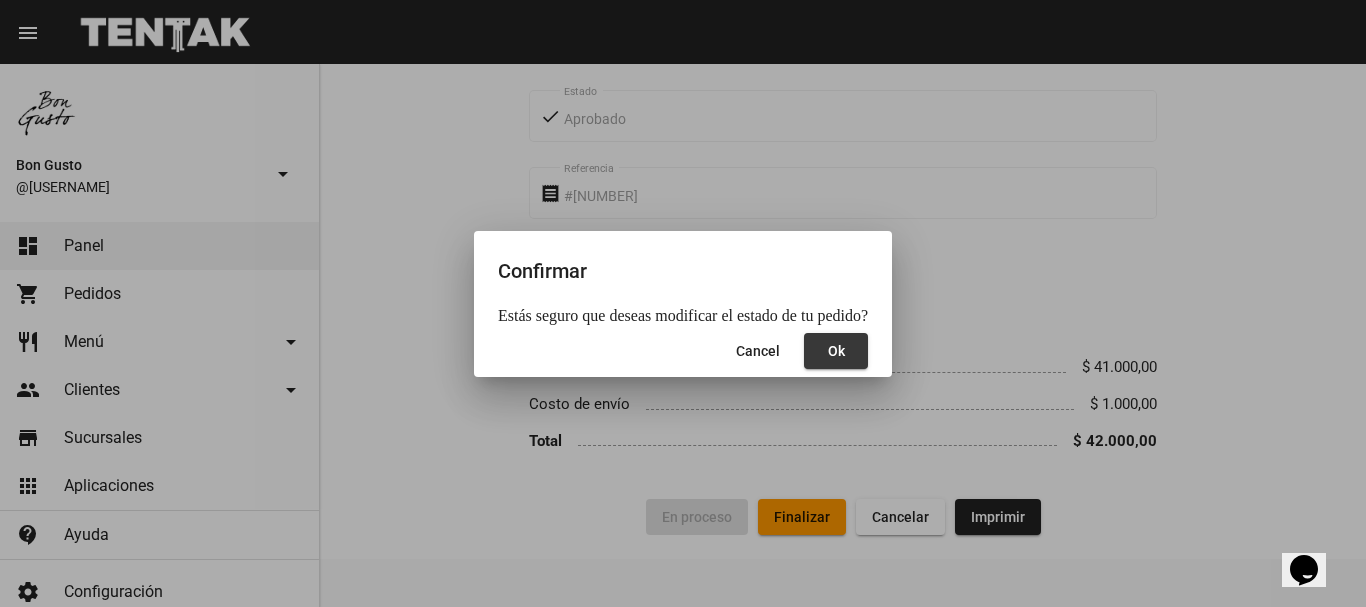 click on "Ok" 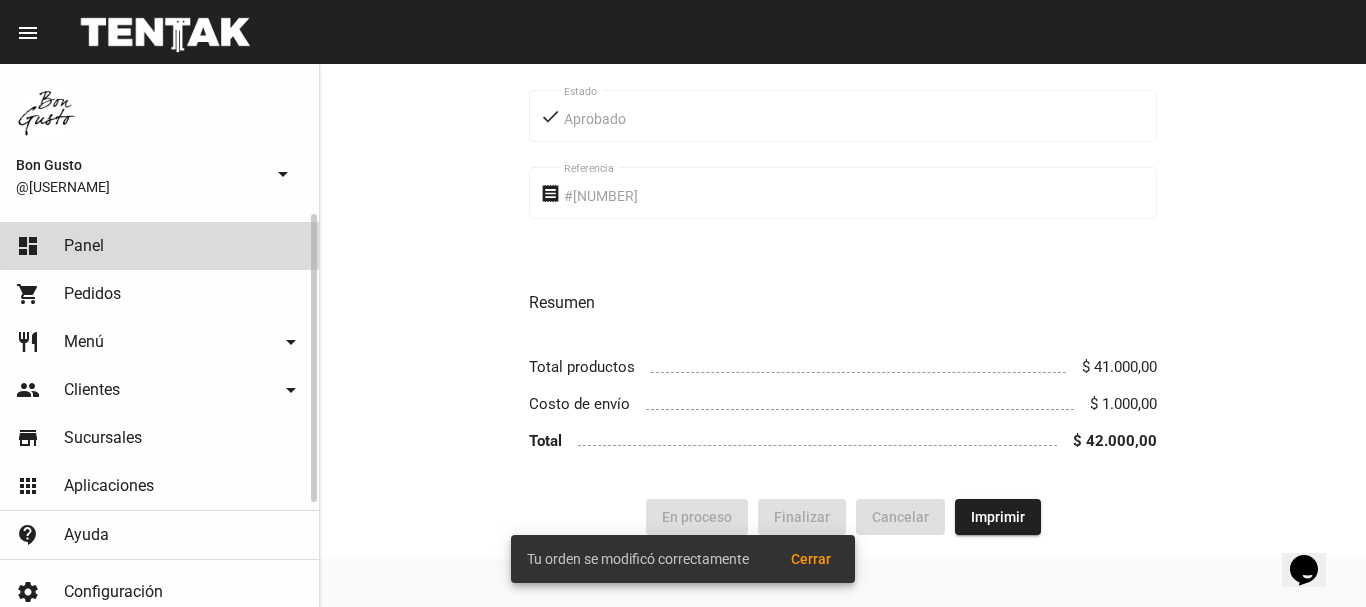 click on "dashboard Panel" 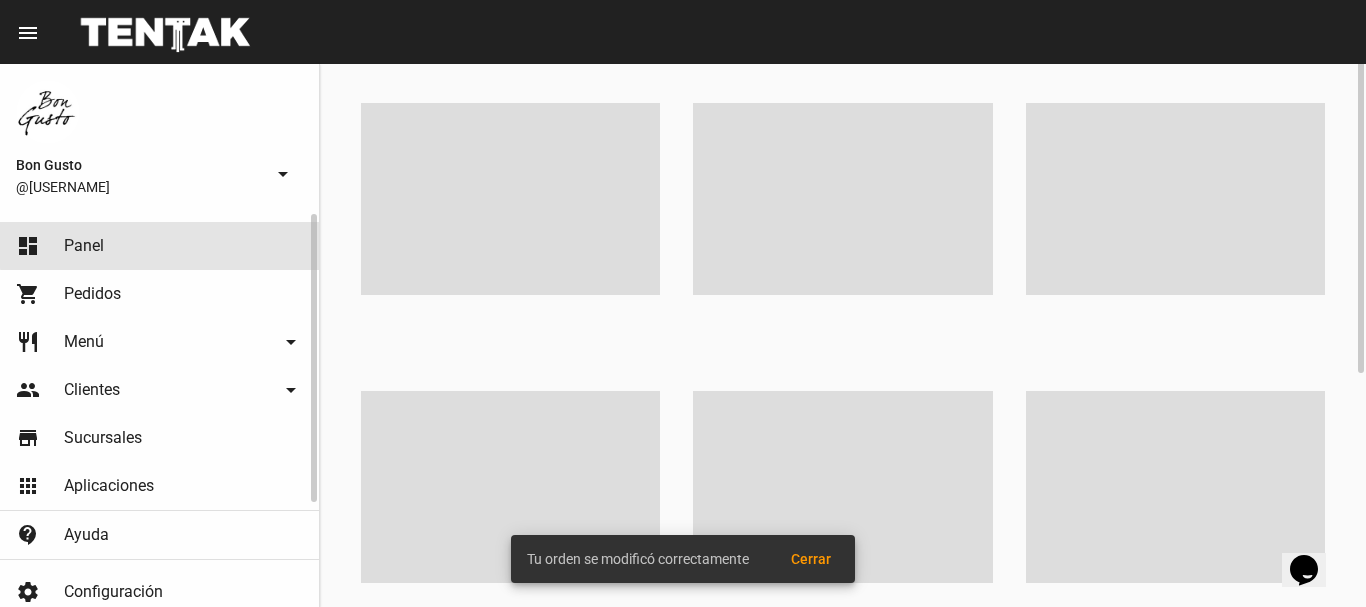 scroll, scrollTop: 0, scrollLeft: 0, axis: both 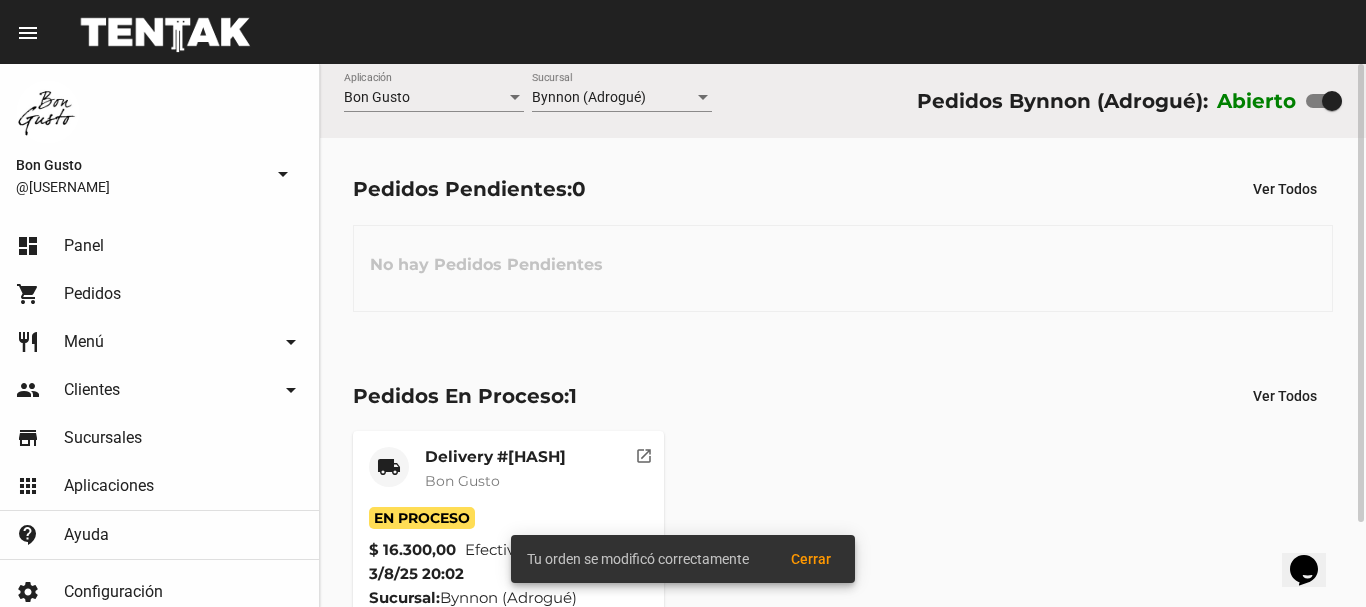 click on "open_in_new" 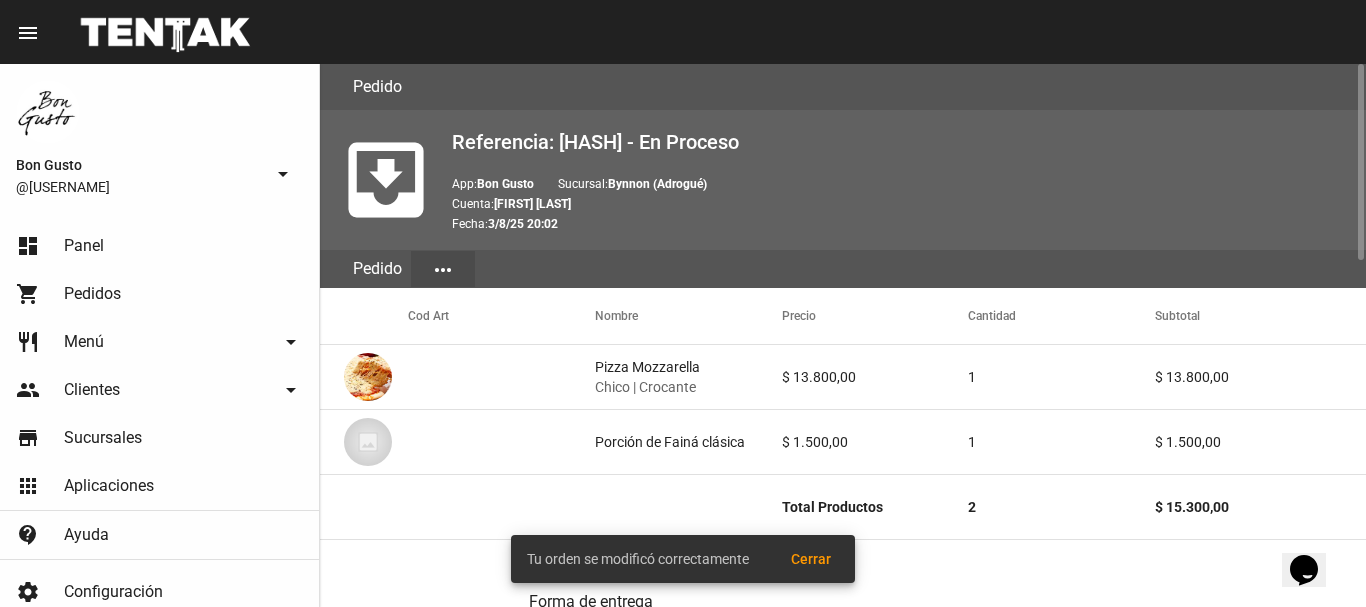 scroll, scrollTop: 960, scrollLeft: 0, axis: vertical 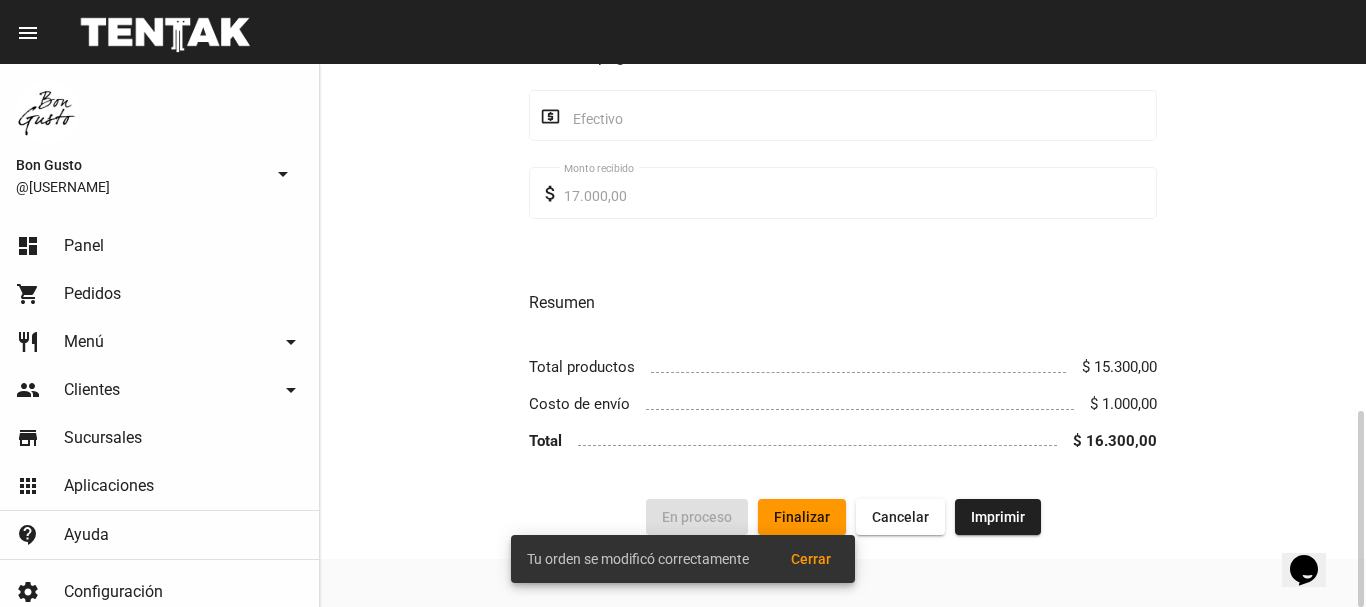 click on "Forma de entrega local_shipping Delivery place [STREET_ADDRESS] [POSTAL_CODE], [CITY] (B1846) Domicilio Contacto phone +54 11 59194762 Teléfono Medio de pago local_atm Efectivo attach_money 17.000,00 Monto recibido Resumen Total productos $ 15.300,00 Costo de envío $ 1.000,00 Total $ 16.300,00  En proceso   Finalizar  Cancelar Imprimir" 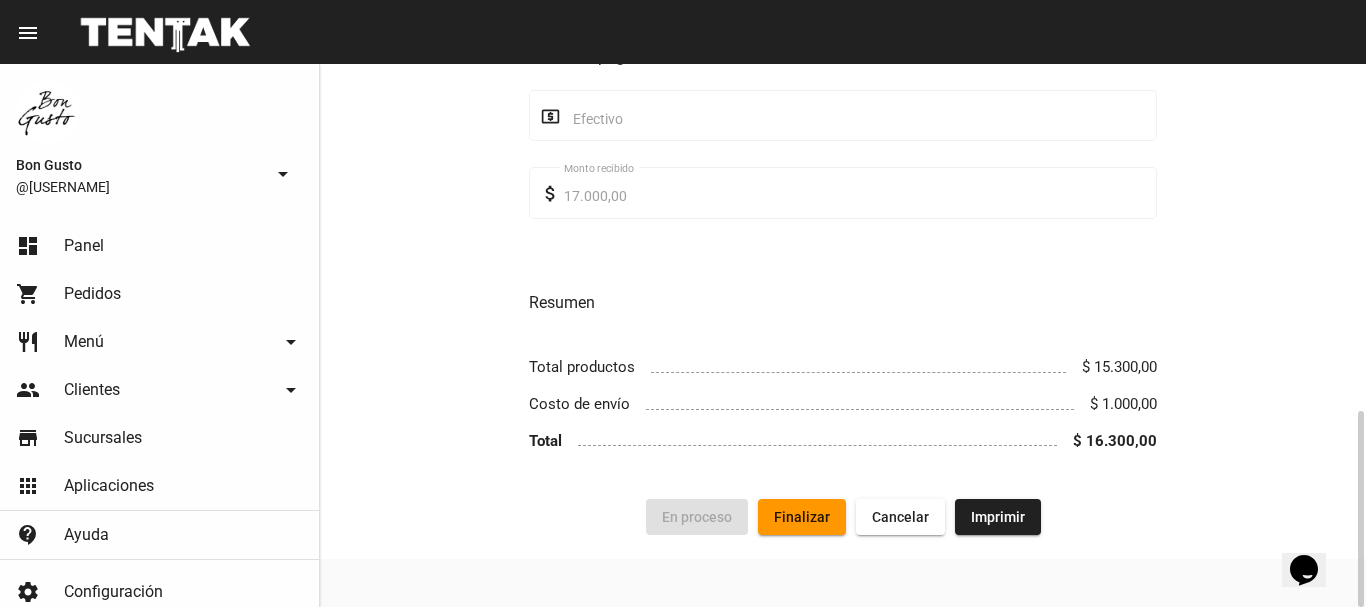 click on "Finalizar" 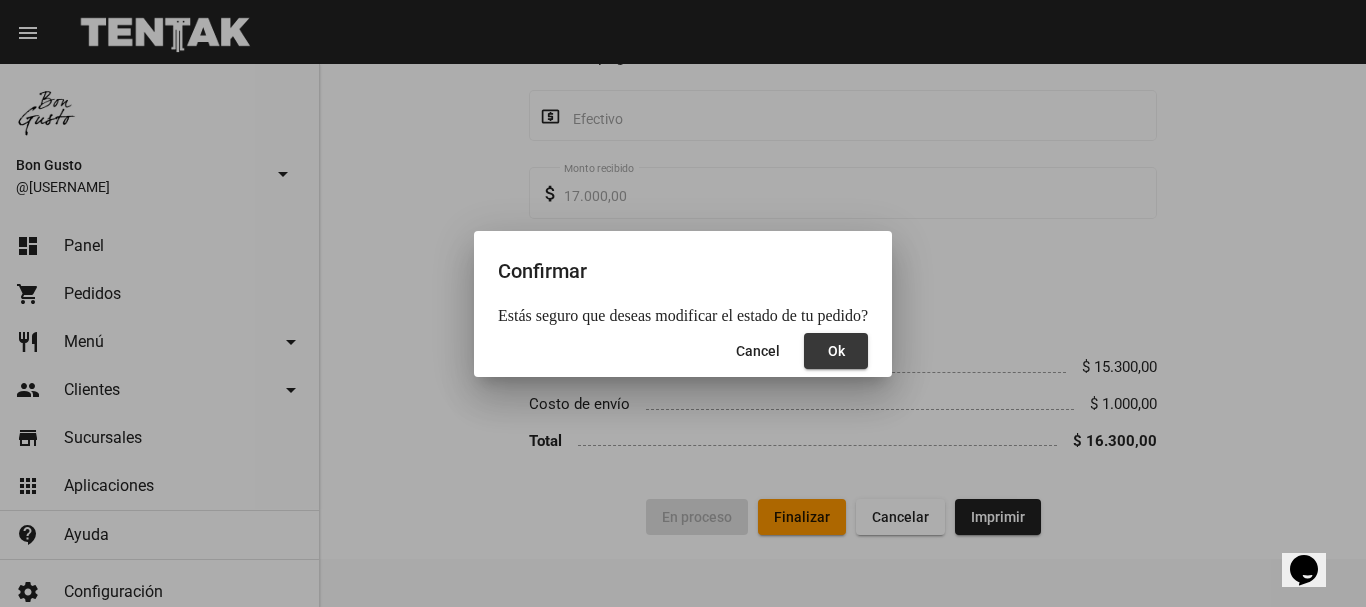 click on "Ok" 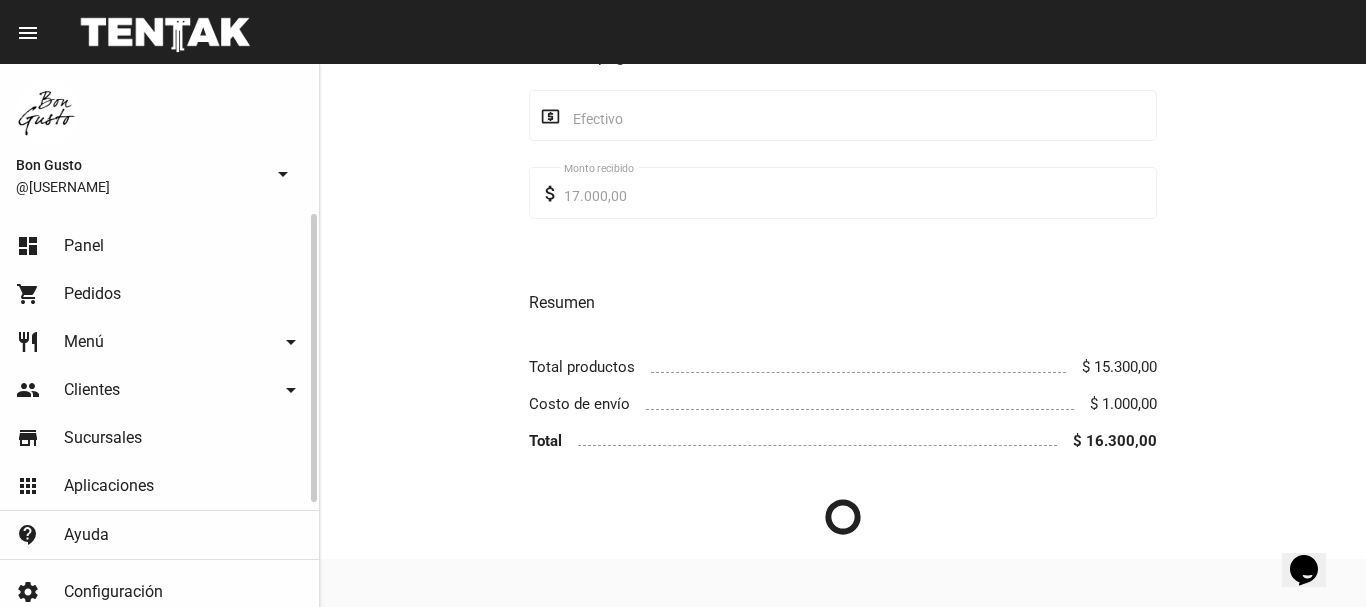 click on "dashboard Panel" 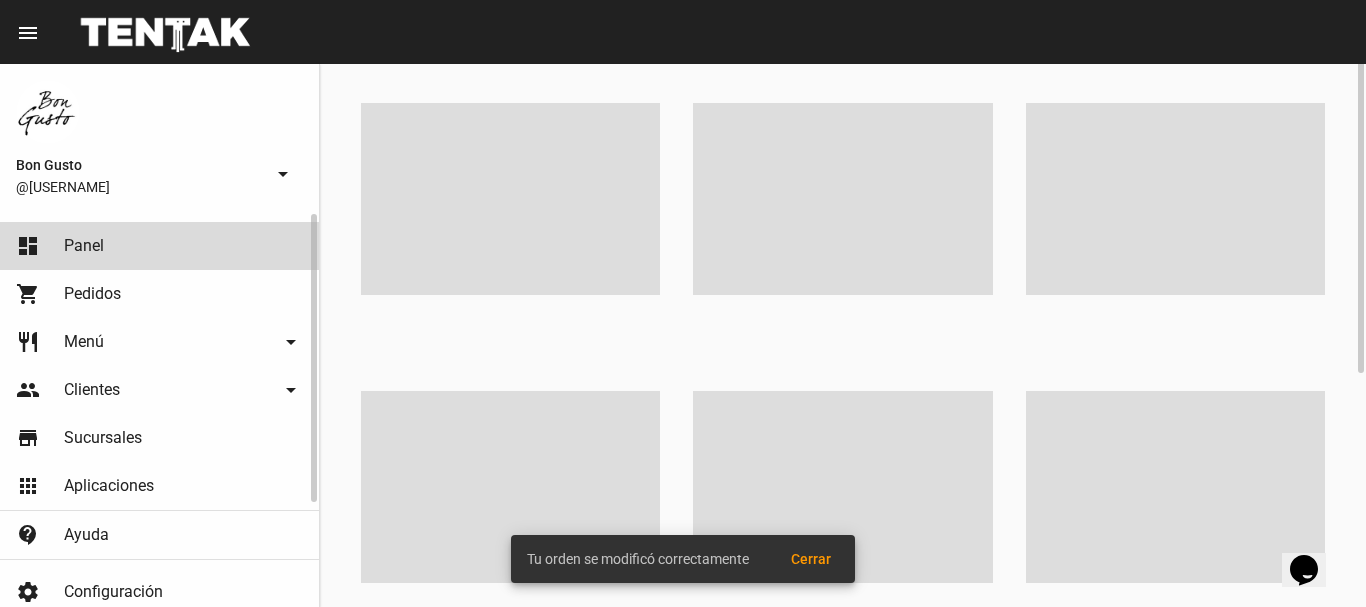 scroll, scrollTop: 0, scrollLeft: 0, axis: both 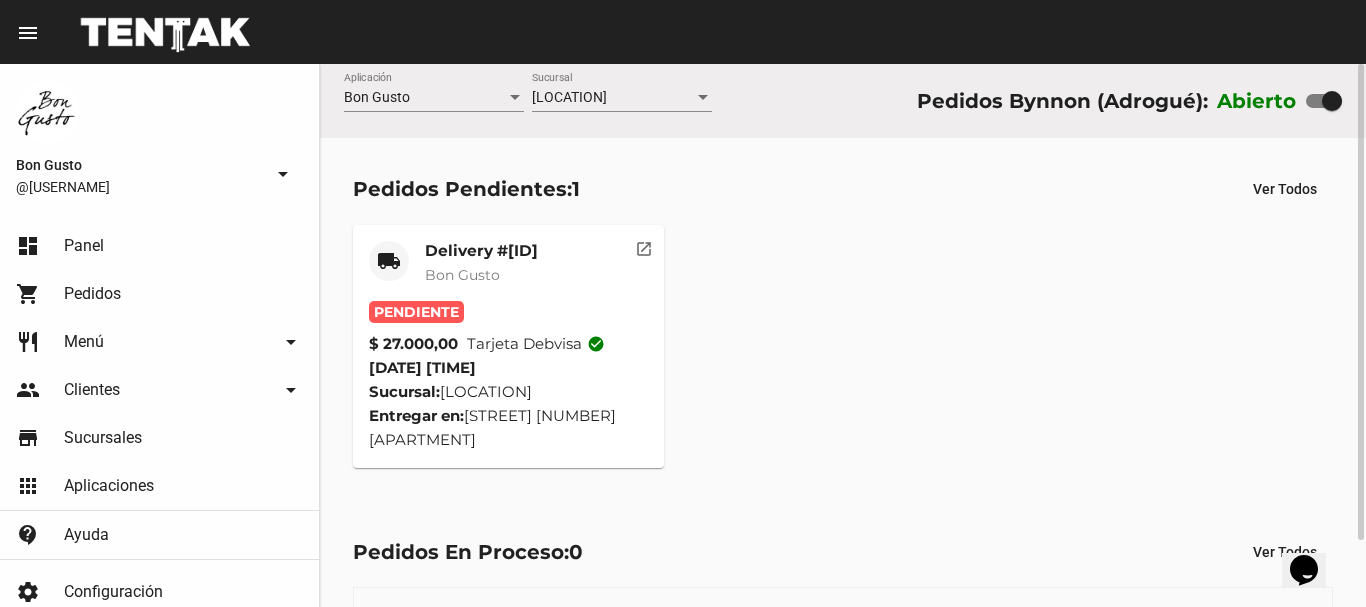 click on "open_in_new" 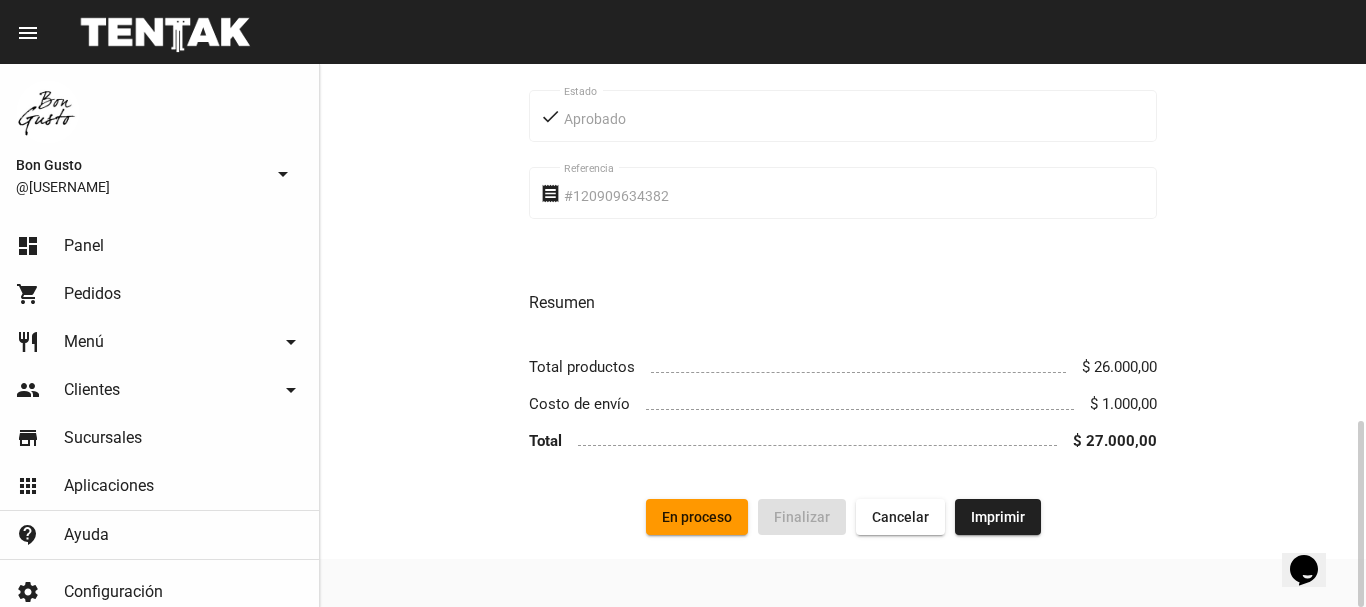 scroll, scrollTop: 0, scrollLeft: 0, axis: both 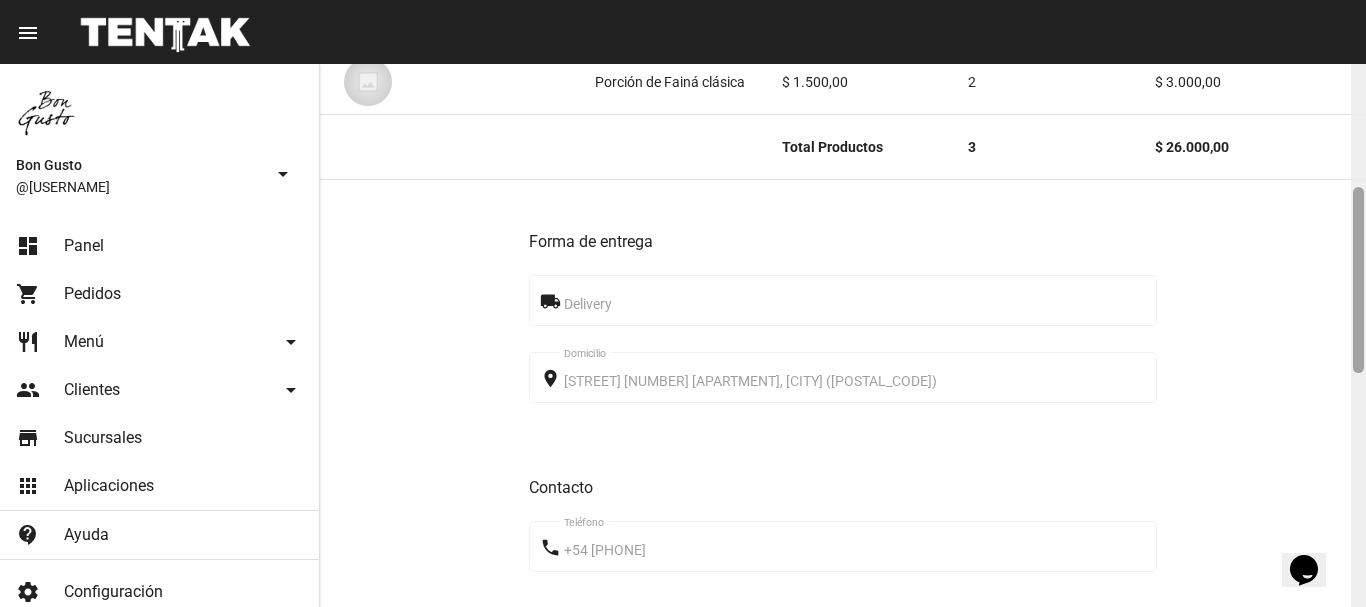 drag, startPoint x: 1360, startPoint y: 96, endPoint x: 1365, endPoint y: 220, distance: 124.10077 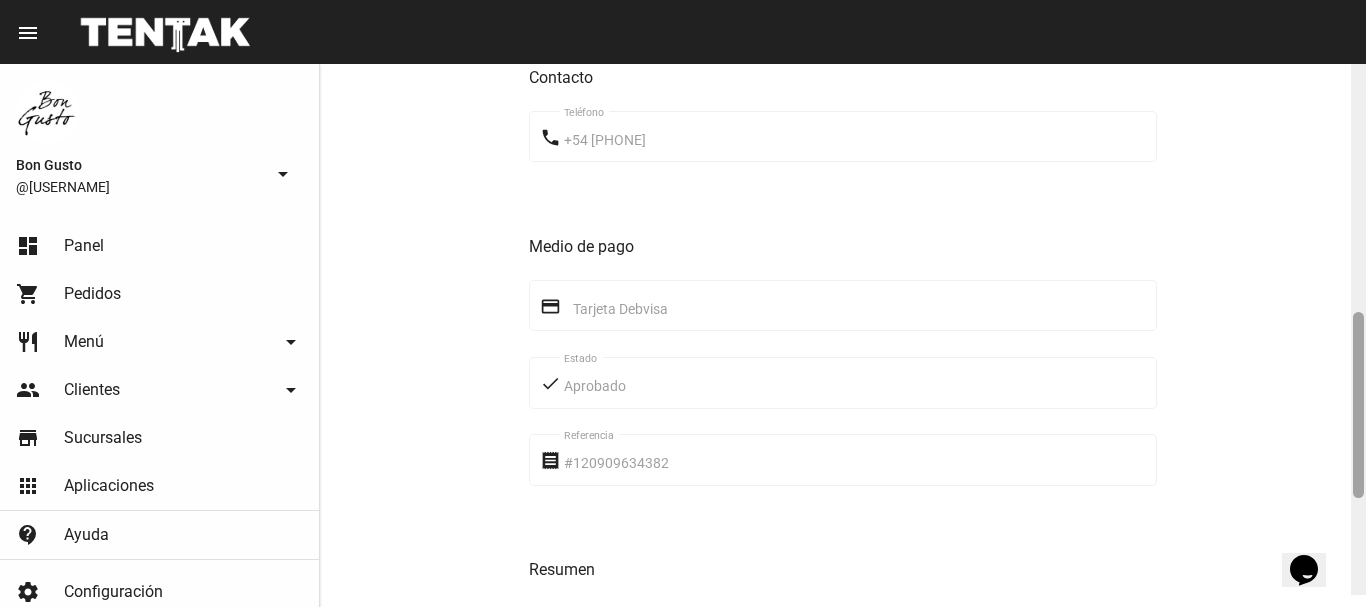drag, startPoint x: 1360, startPoint y: 209, endPoint x: 1357, endPoint y: 353, distance: 144.03125 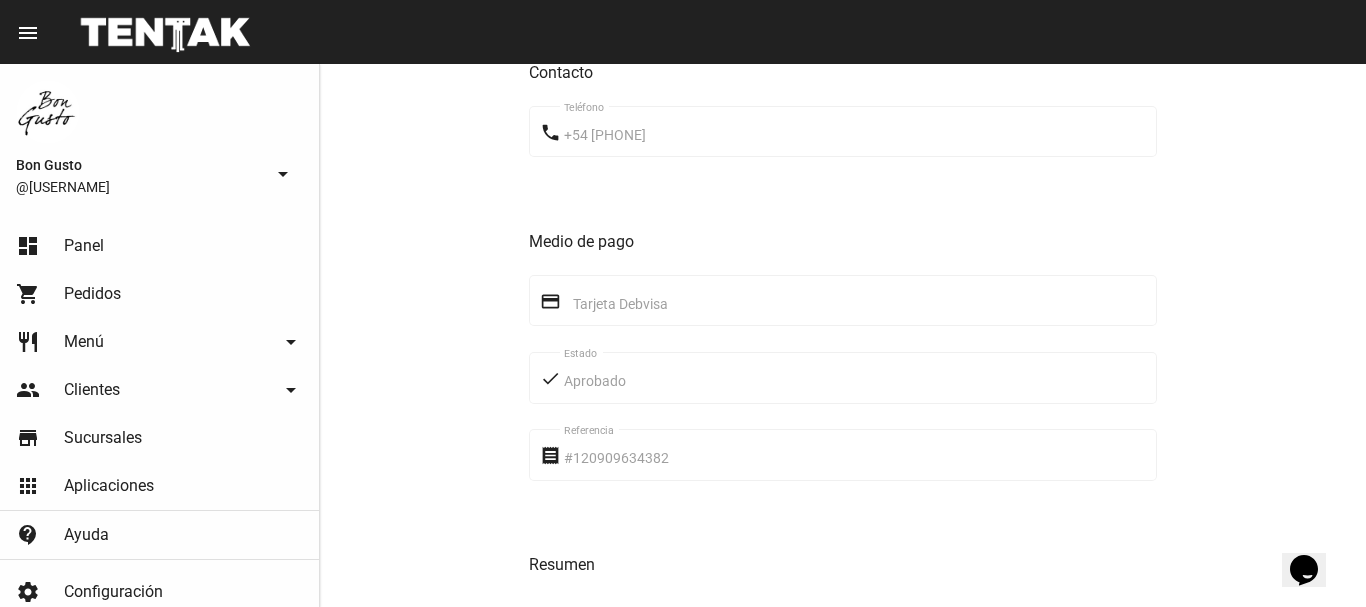 scroll, scrollTop: 1037, scrollLeft: 0, axis: vertical 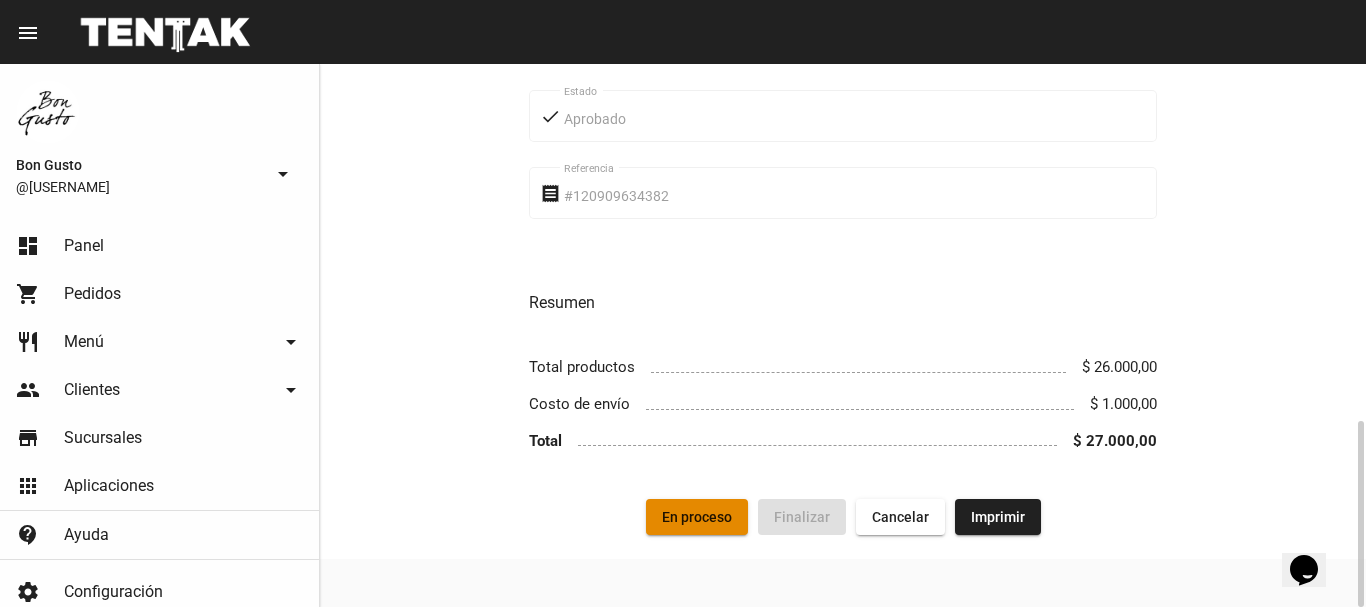 click on "En proceso" 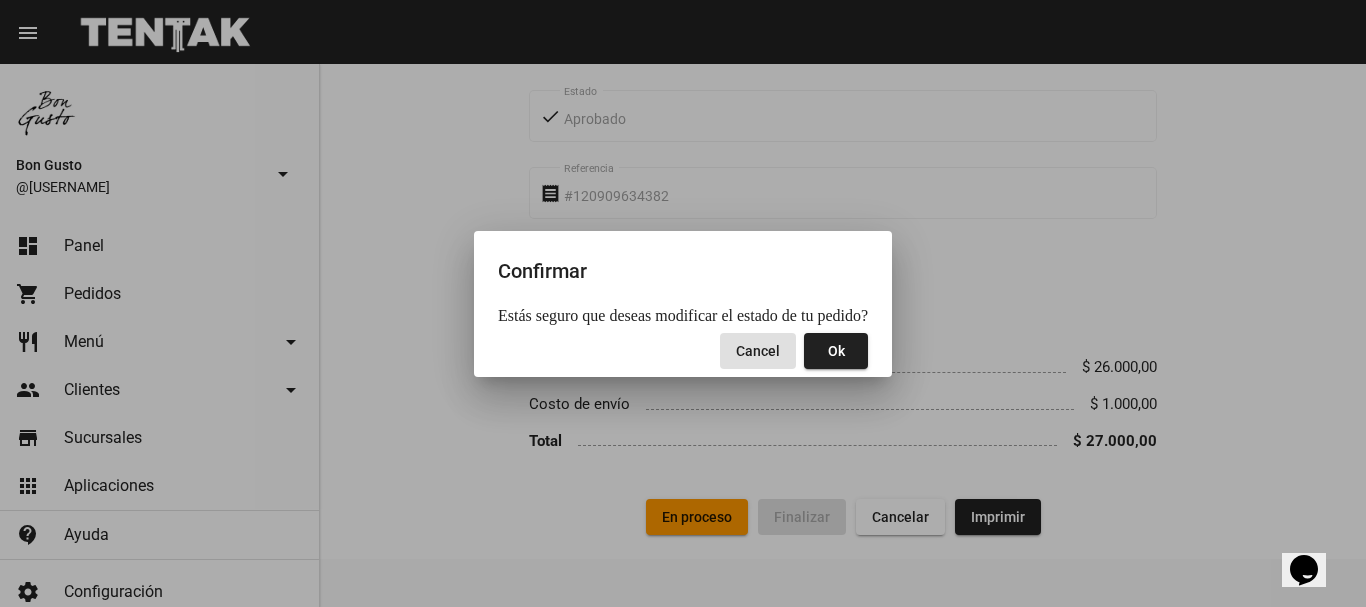 click on "Ok" 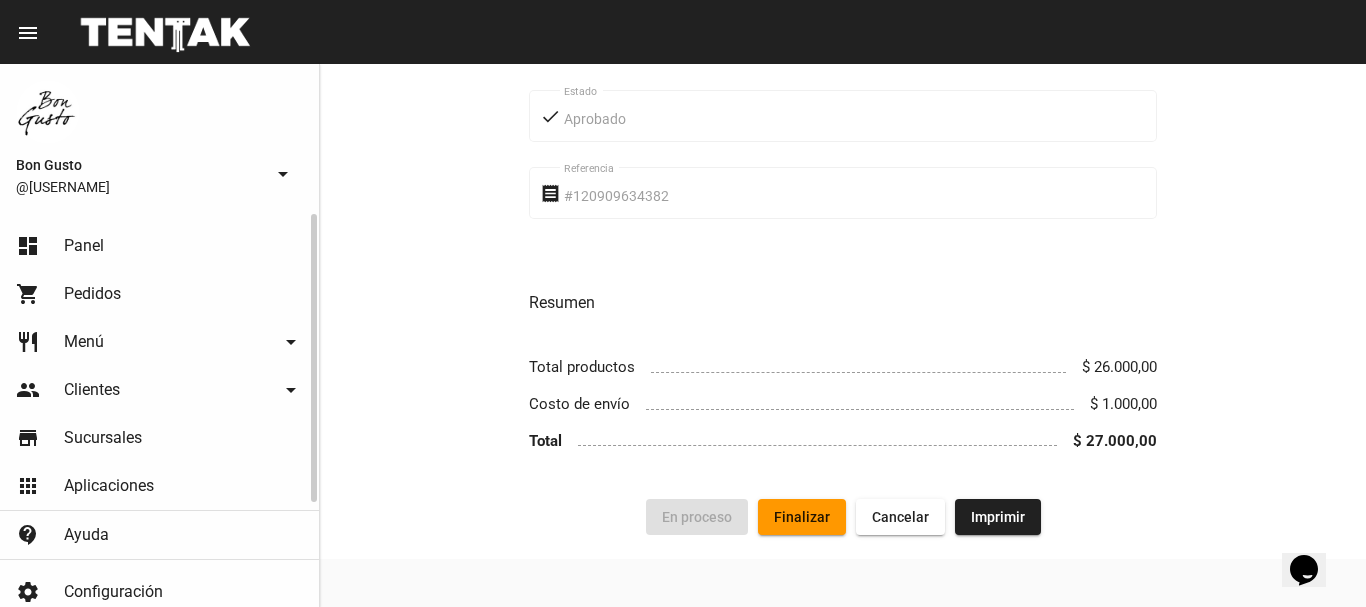 click on "shopping_cart Pedidos" 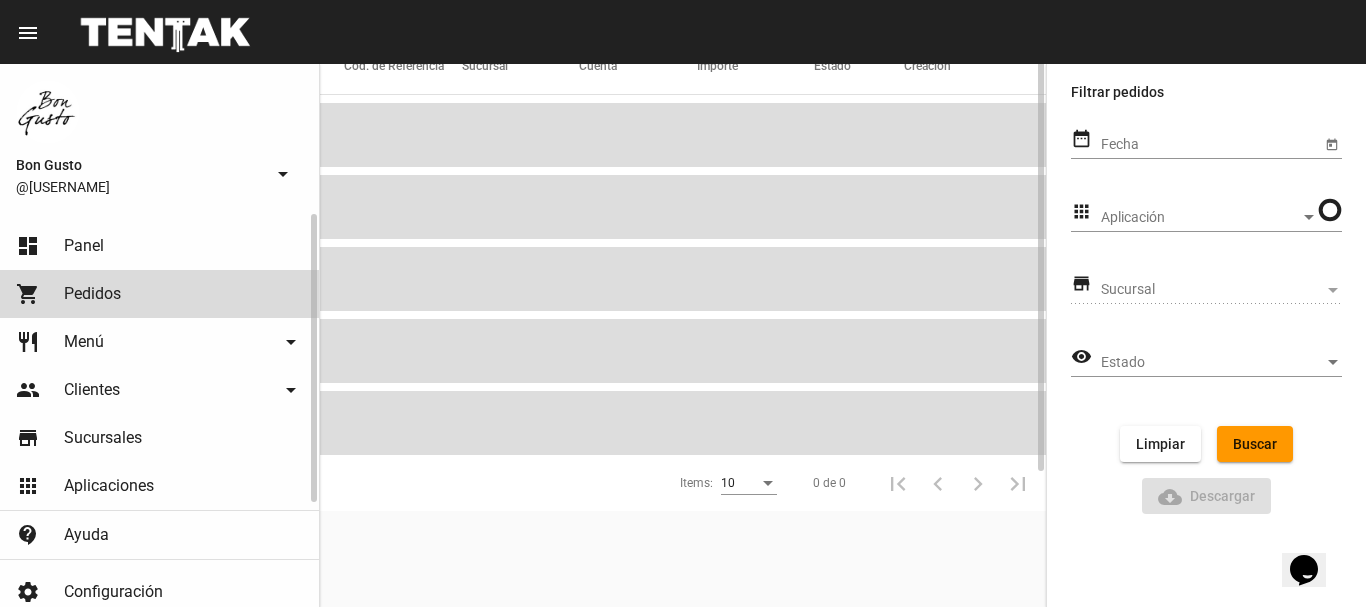 scroll, scrollTop: 0, scrollLeft: 0, axis: both 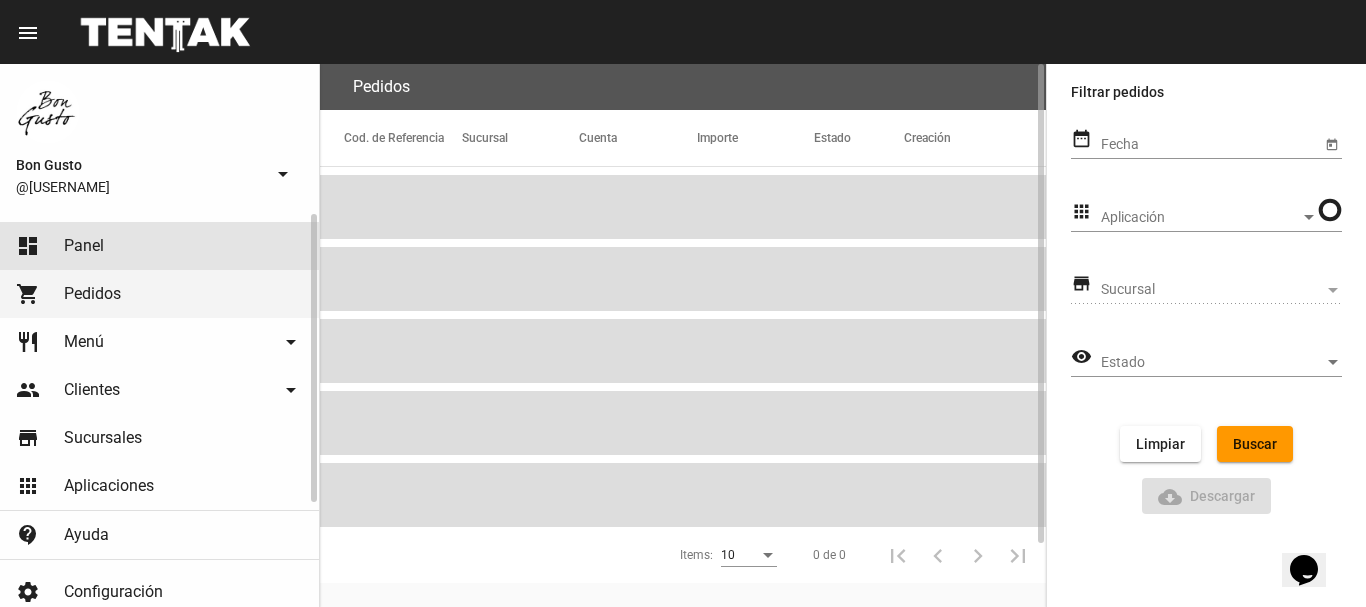 click on "Panel" 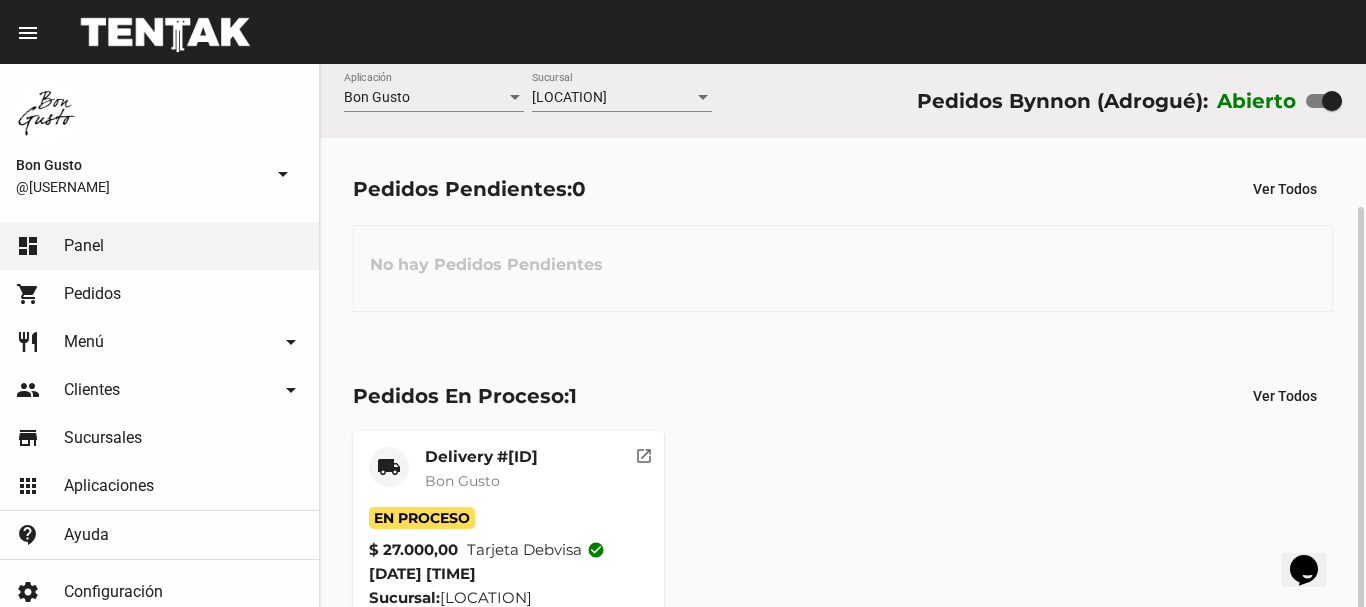 scroll, scrollTop: 76, scrollLeft: 0, axis: vertical 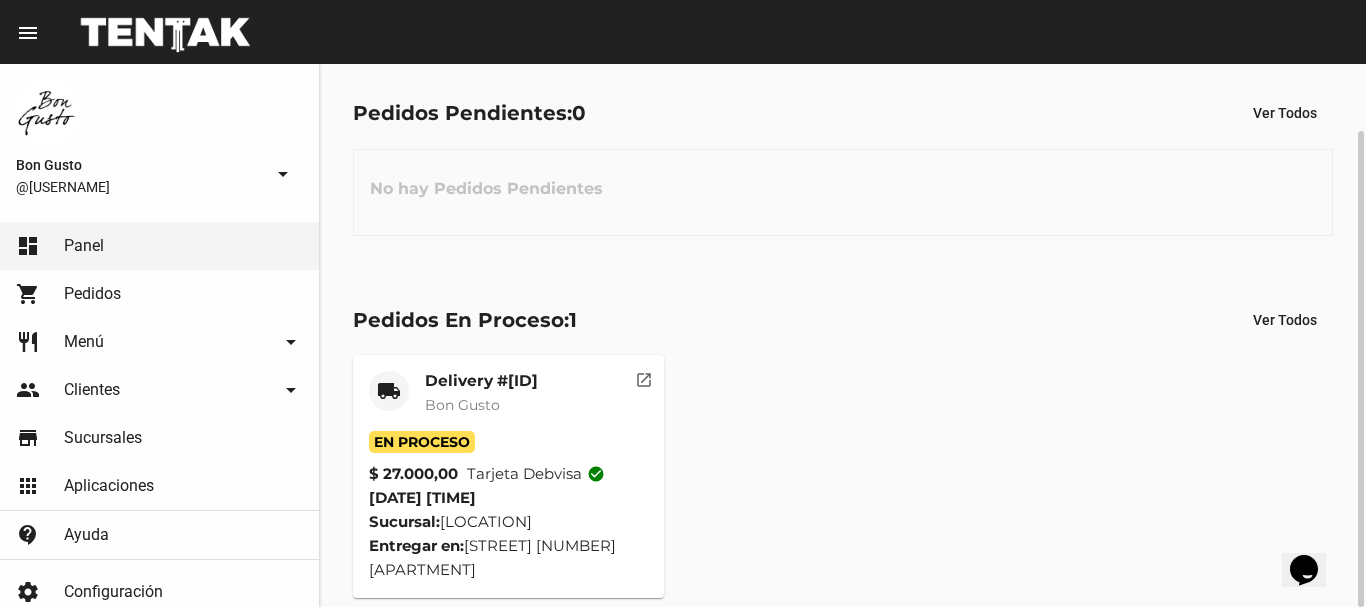 click on "open_in_new" 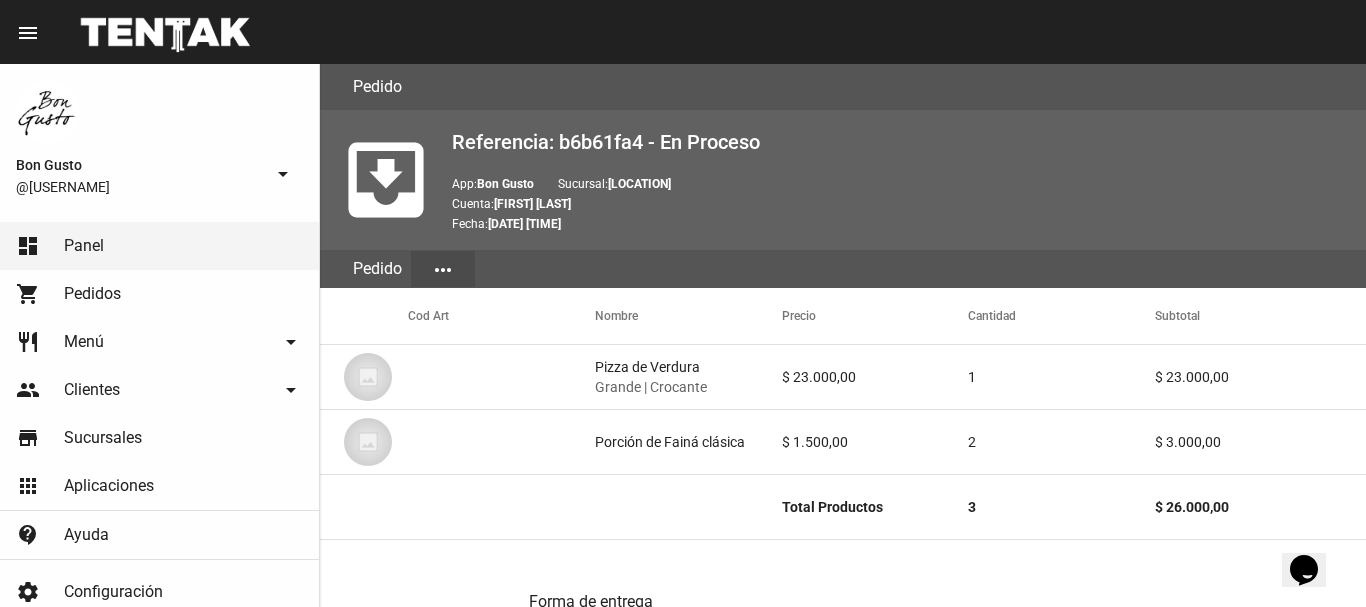 scroll, scrollTop: 1037, scrollLeft: 0, axis: vertical 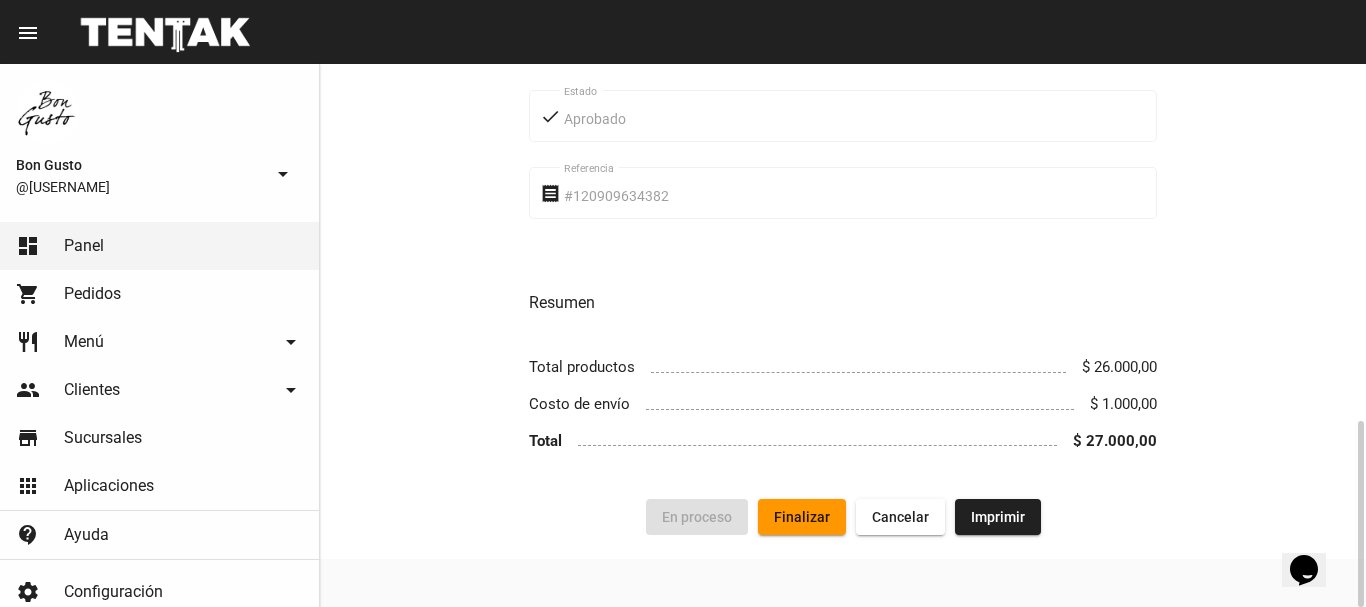 click on "Finalizar" 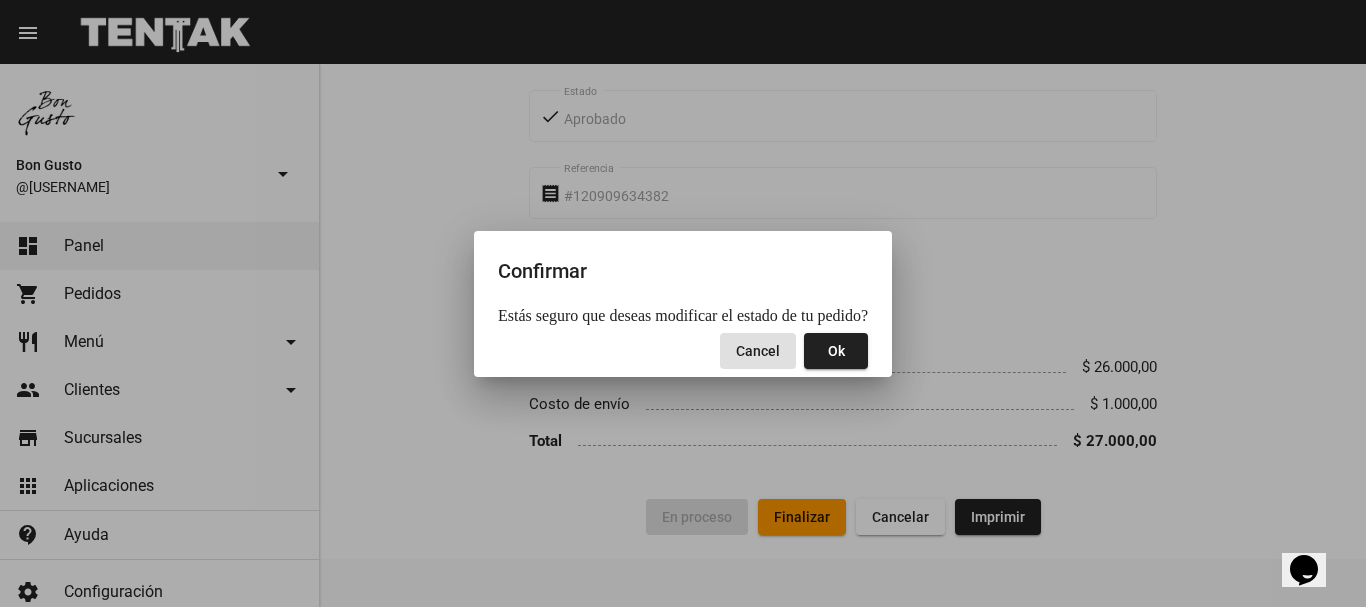 click on "Ok" 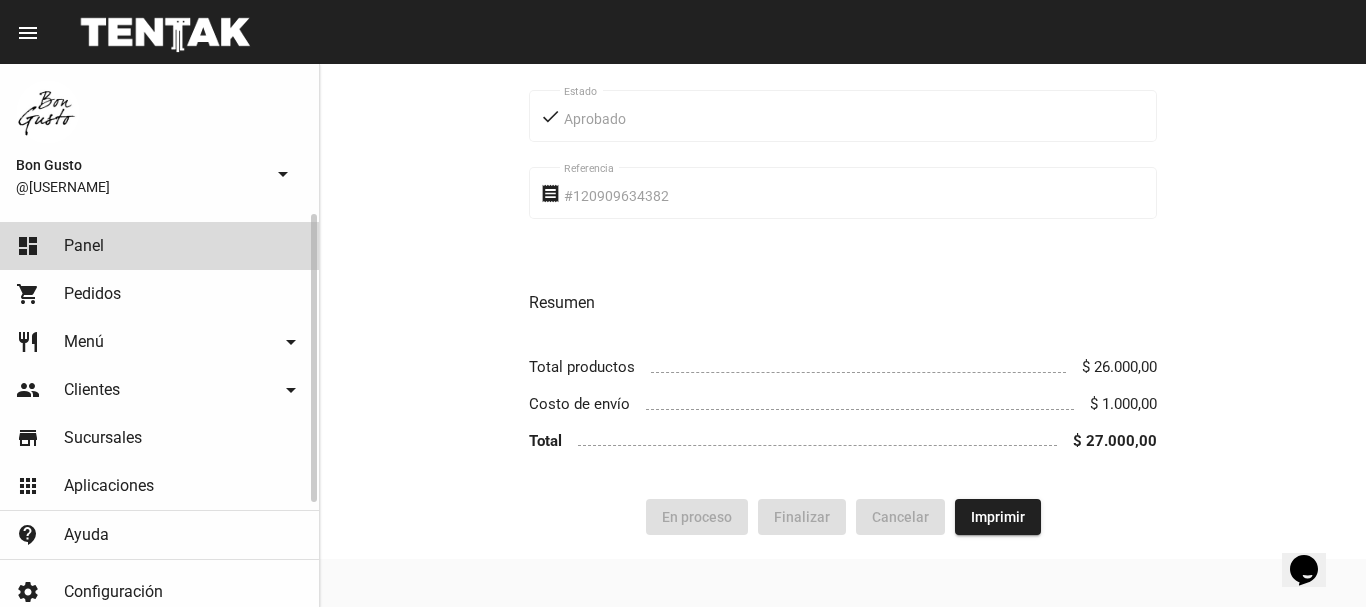 click on "dashboard Panel" 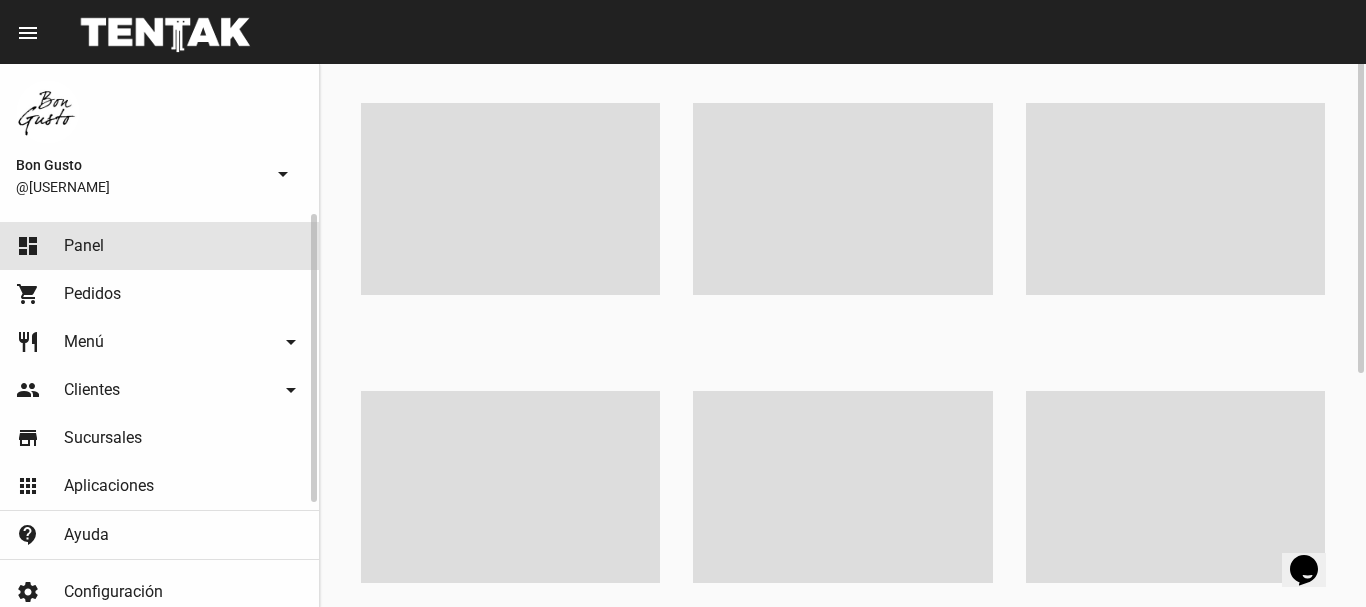scroll, scrollTop: 0, scrollLeft: 0, axis: both 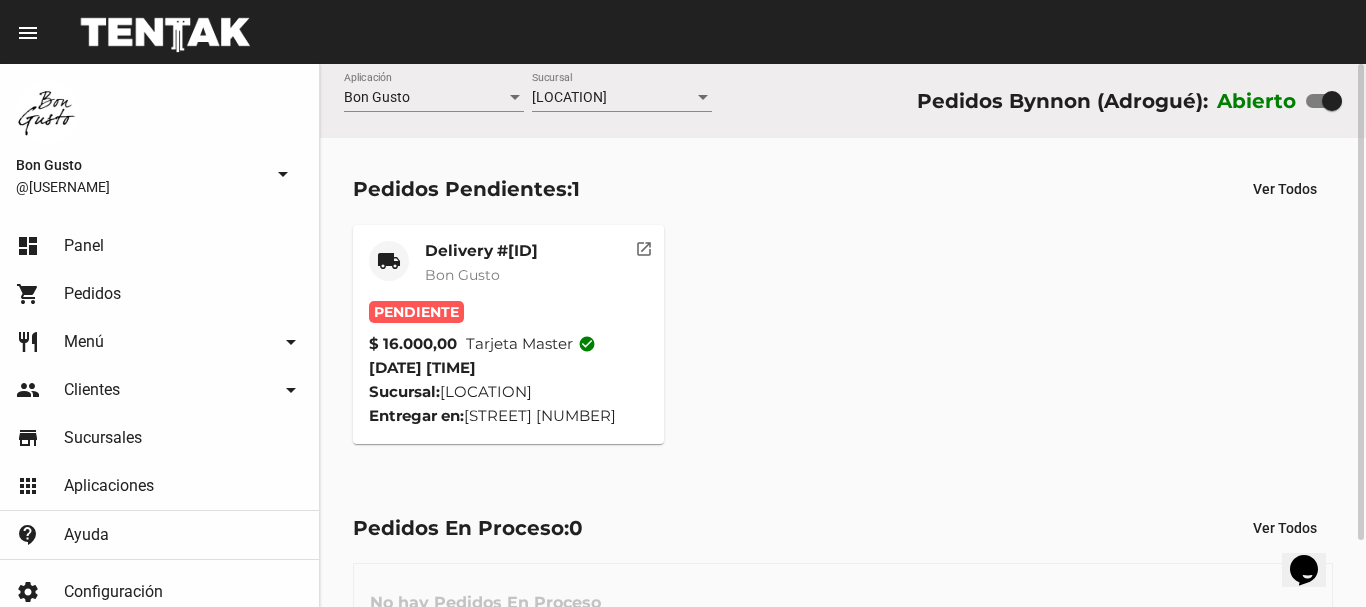 click on "open_in_new" 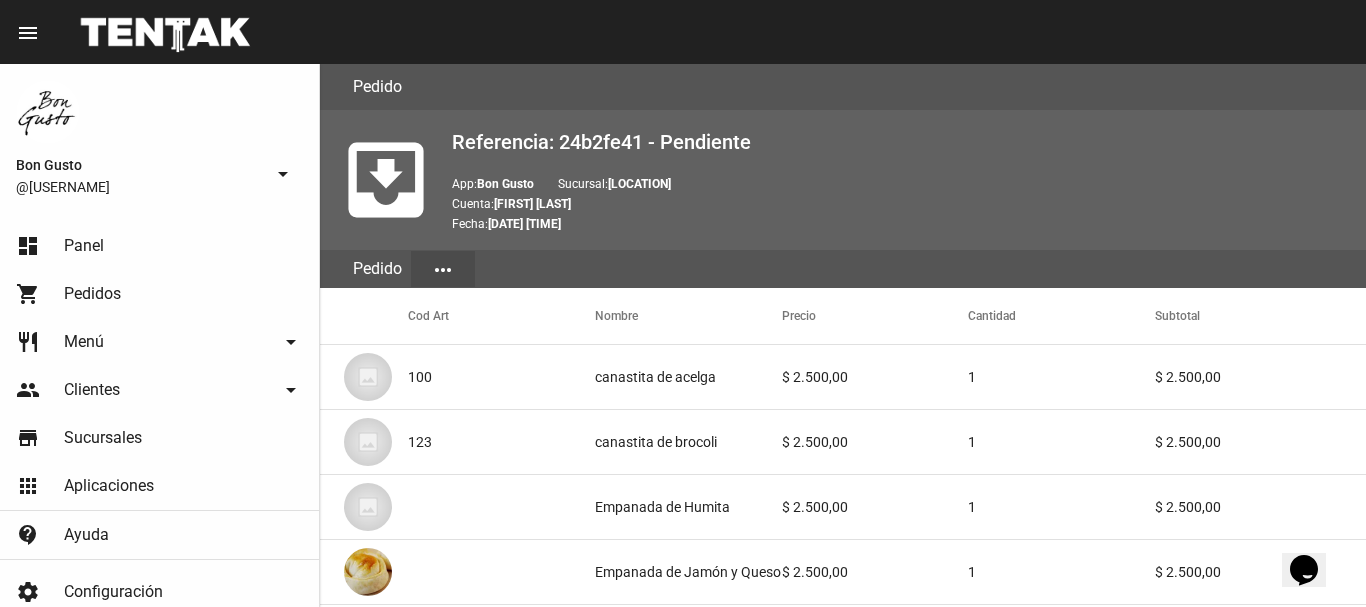 scroll, scrollTop: 1232, scrollLeft: 0, axis: vertical 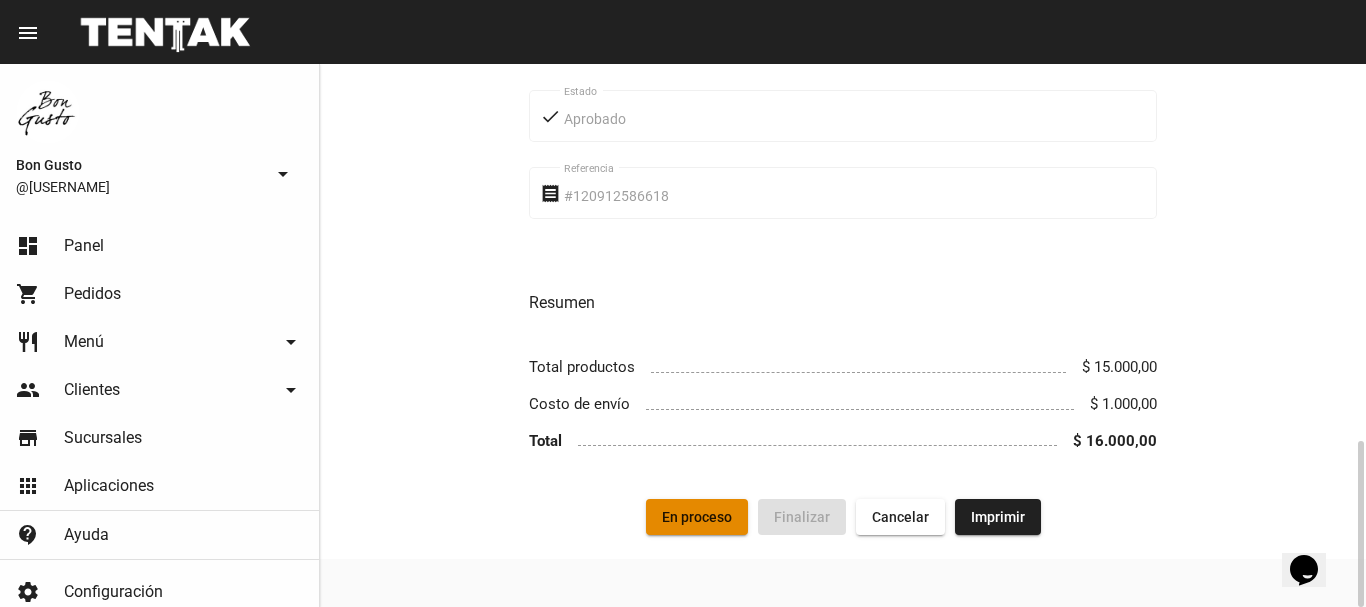 click on "En proceso" 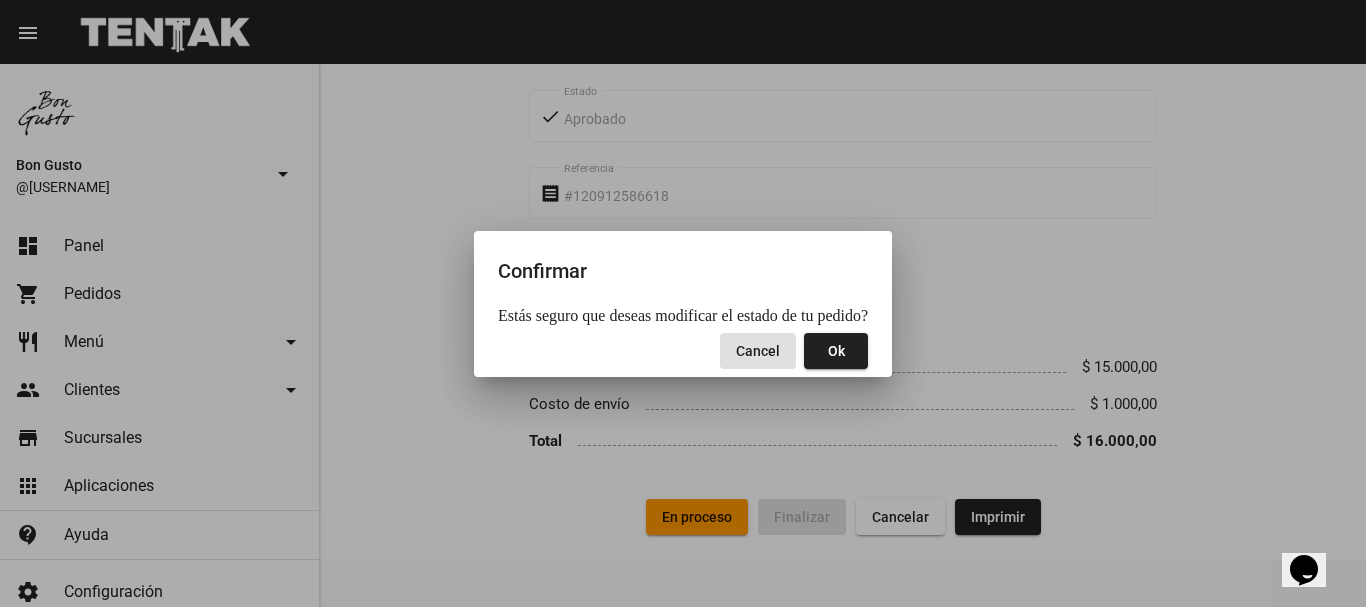 click on "Ok" 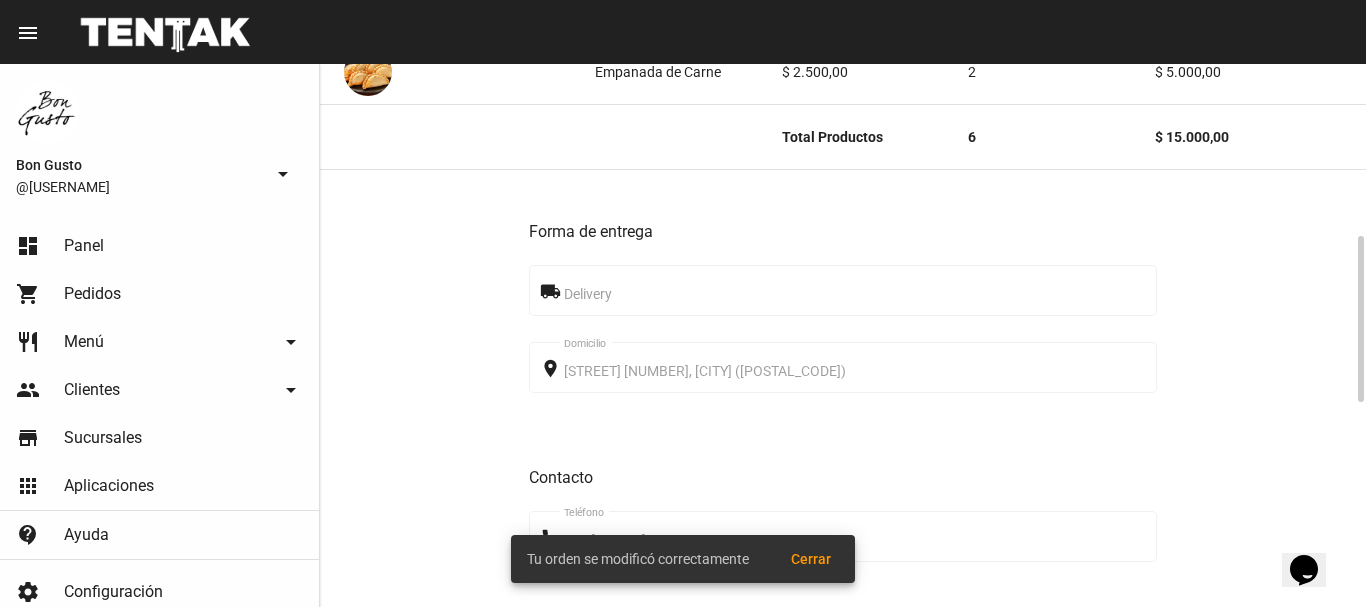 scroll, scrollTop: 0, scrollLeft: 0, axis: both 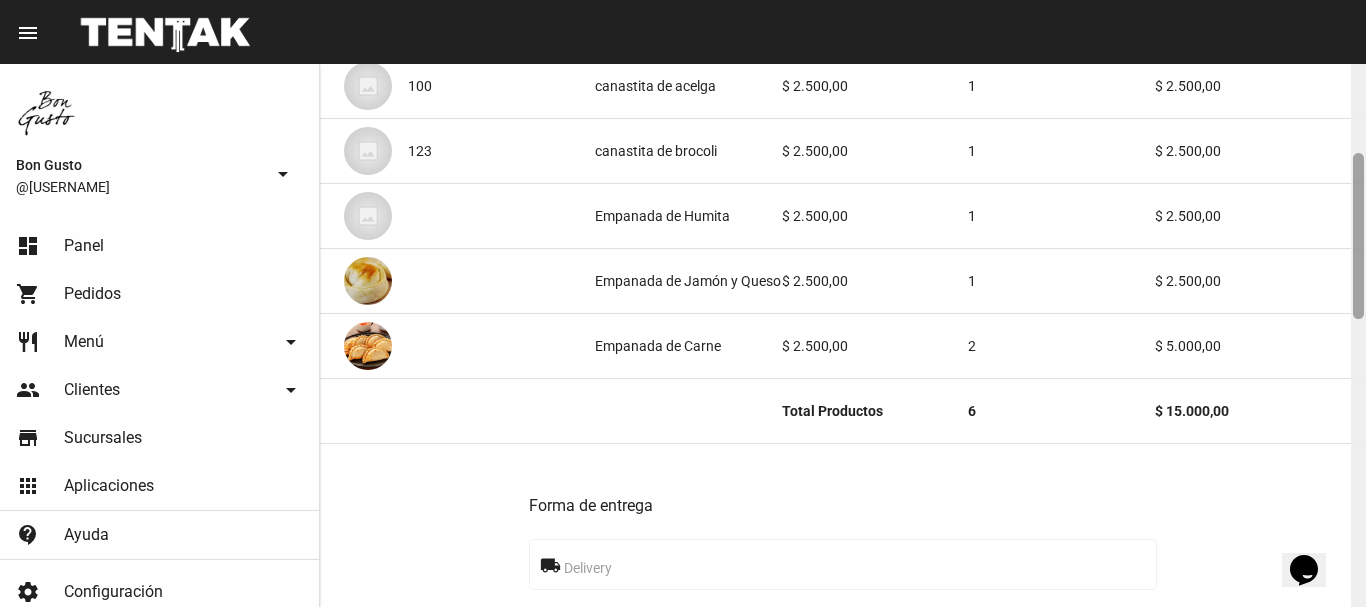 drag, startPoint x: 1358, startPoint y: 175, endPoint x: 1365, endPoint y: 264, distance: 89.27486 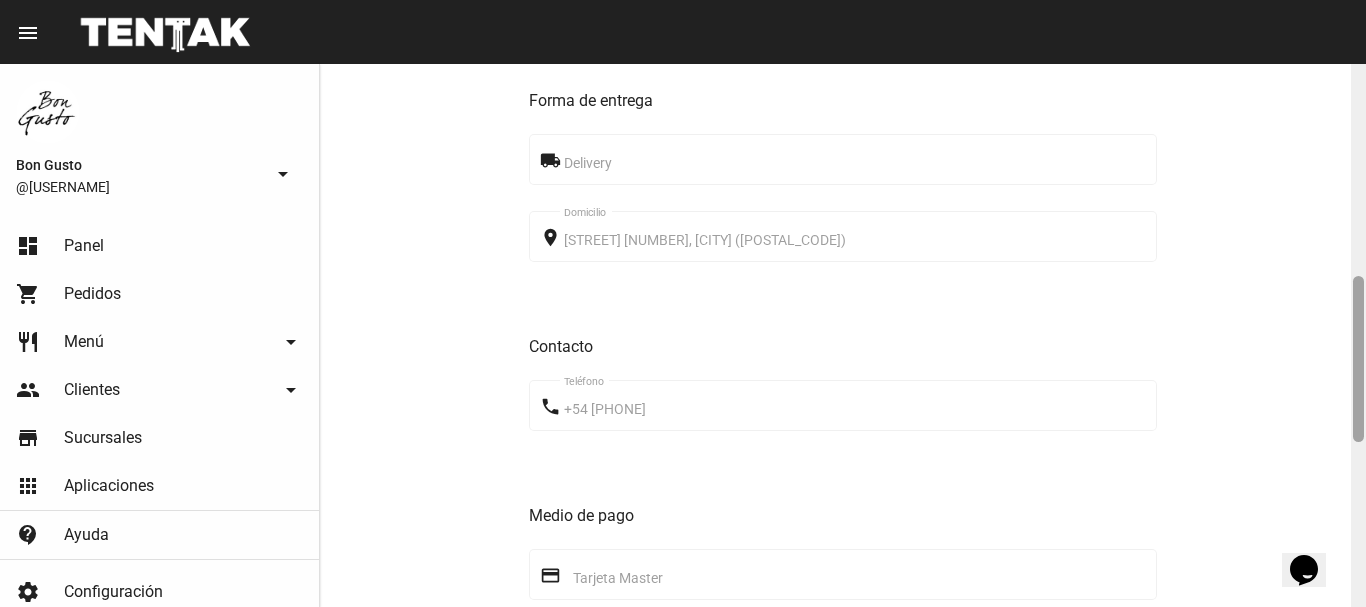 scroll, scrollTop: 699, scrollLeft: 0, axis: vertical 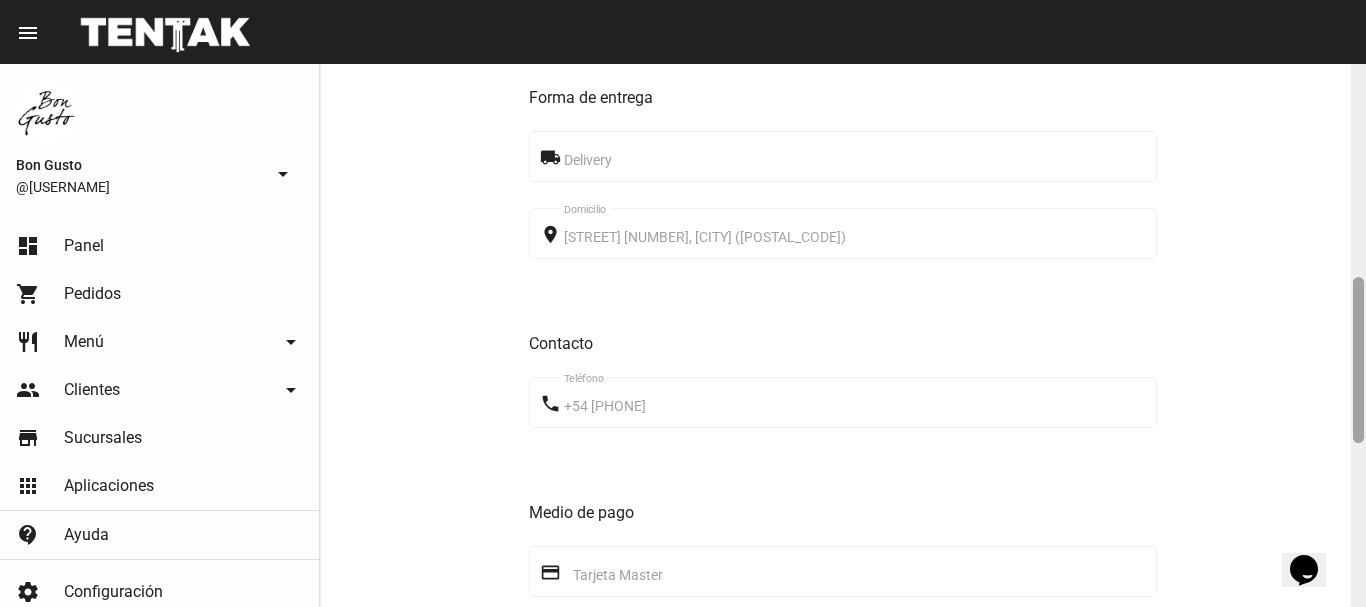 drag, startPoint x: 1360, startPoint y: 228, endPoint x: 1365, endPoint y: 353, distance: 125.09996 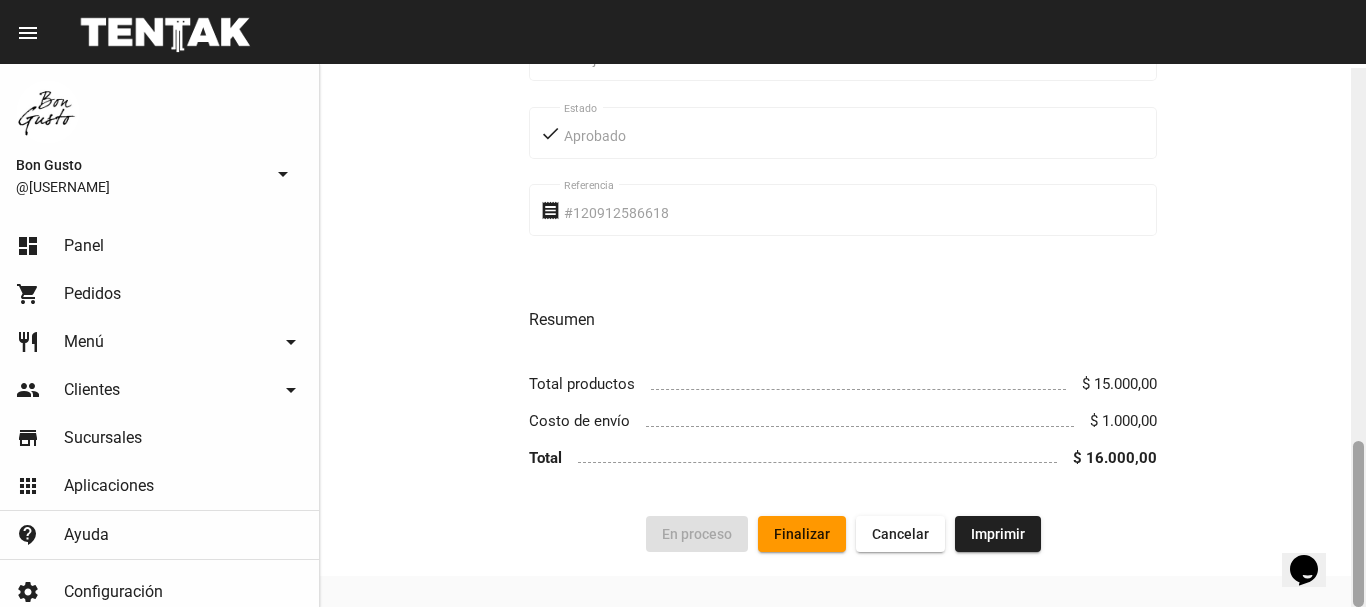 scroll, scrollTop: 1232, scrollLeft: 0, axis: vertical 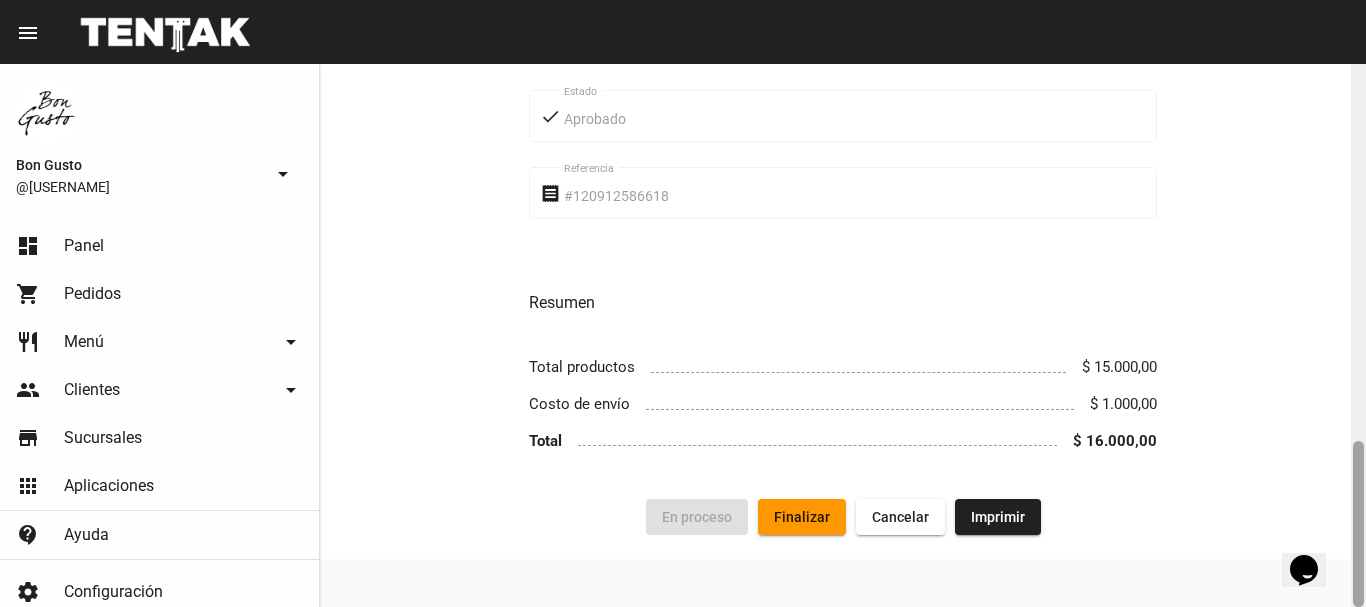 drag, startPoint x: 1359, startPoint y: 371, endPoint x: 1359, endPoint y: 552, distance: 181 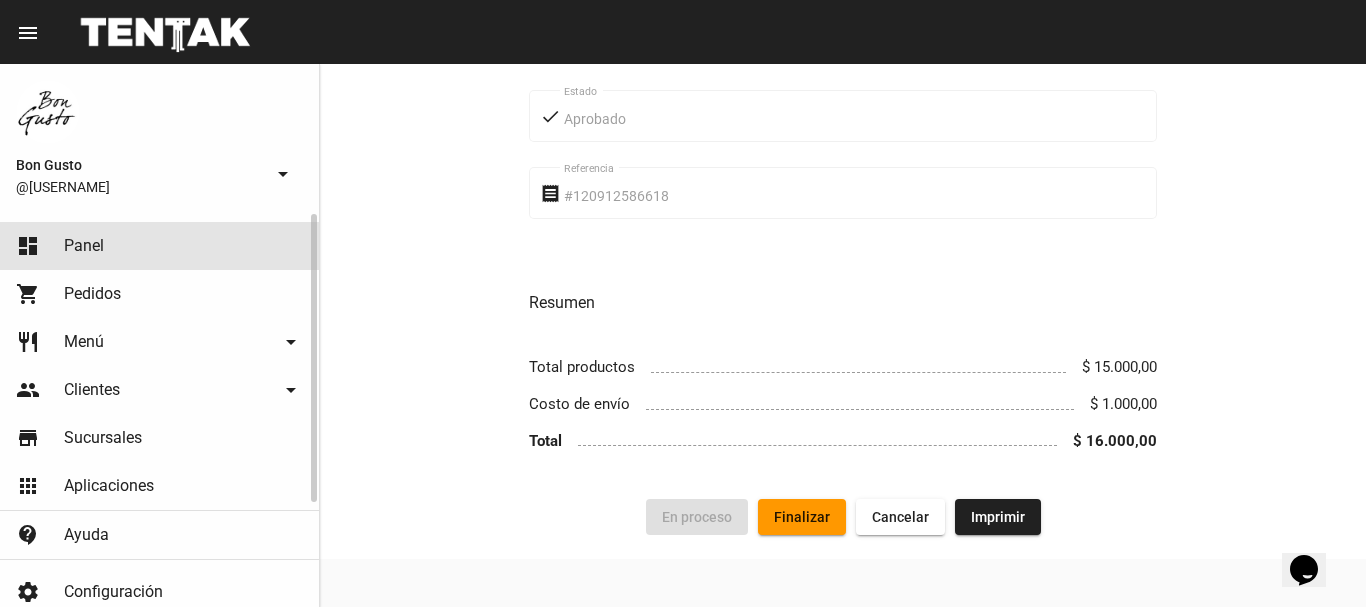 click on "dashboard Panel" 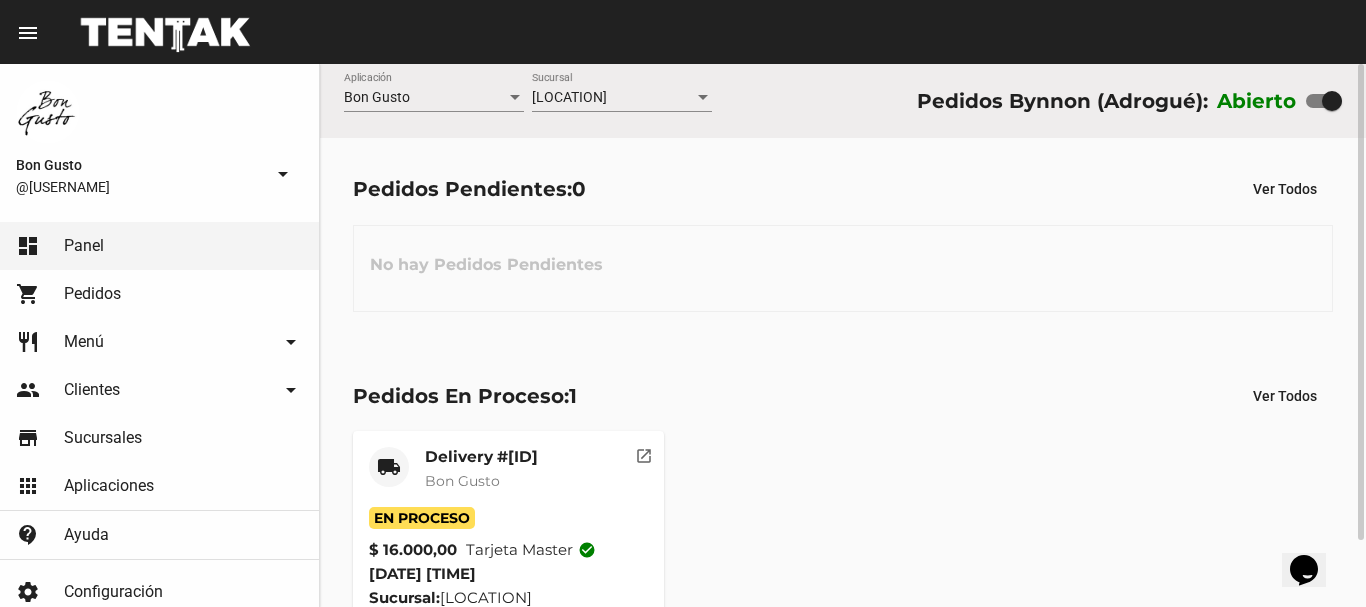 scroll, scrollTop: 76, scrollLeft: 0, axis: vertical 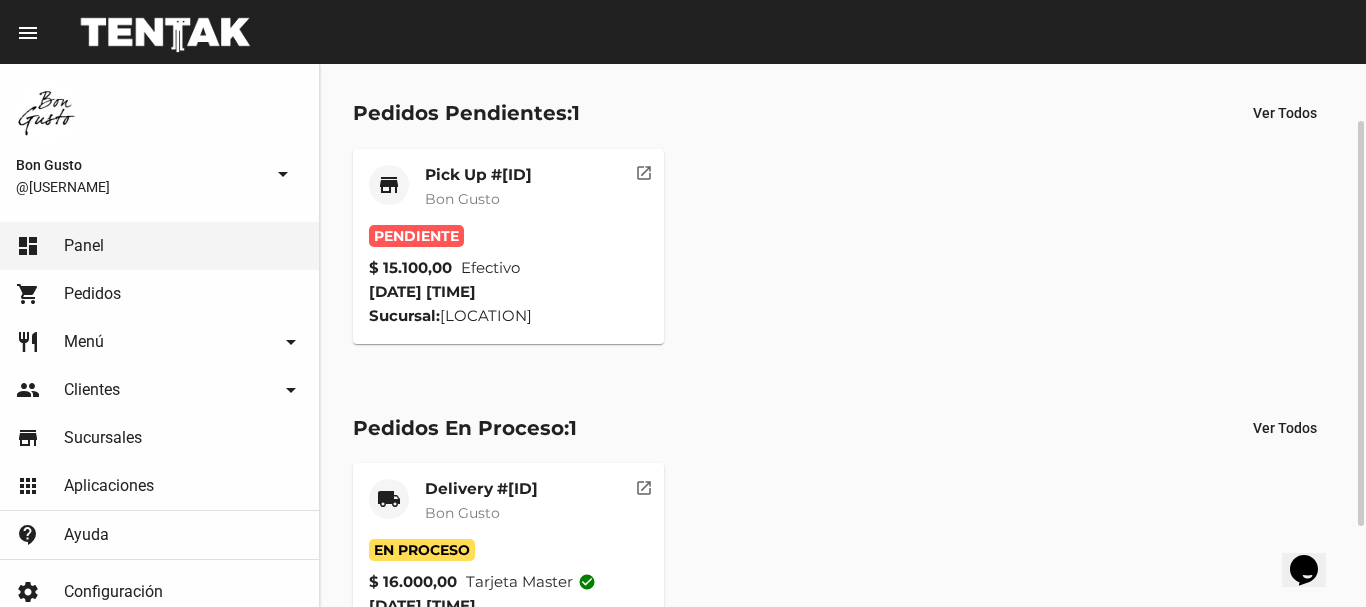 click on "open_in_new" 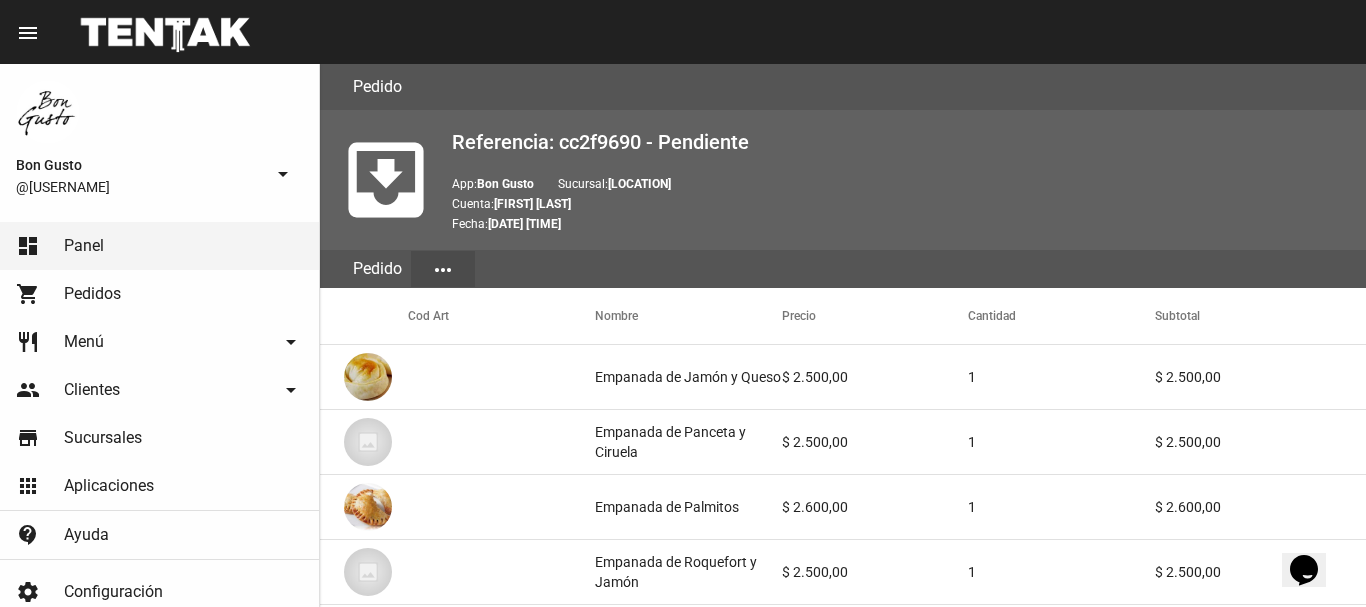 scroll, scrollTop: 1106, scrollLeft: 0, axis: vertical 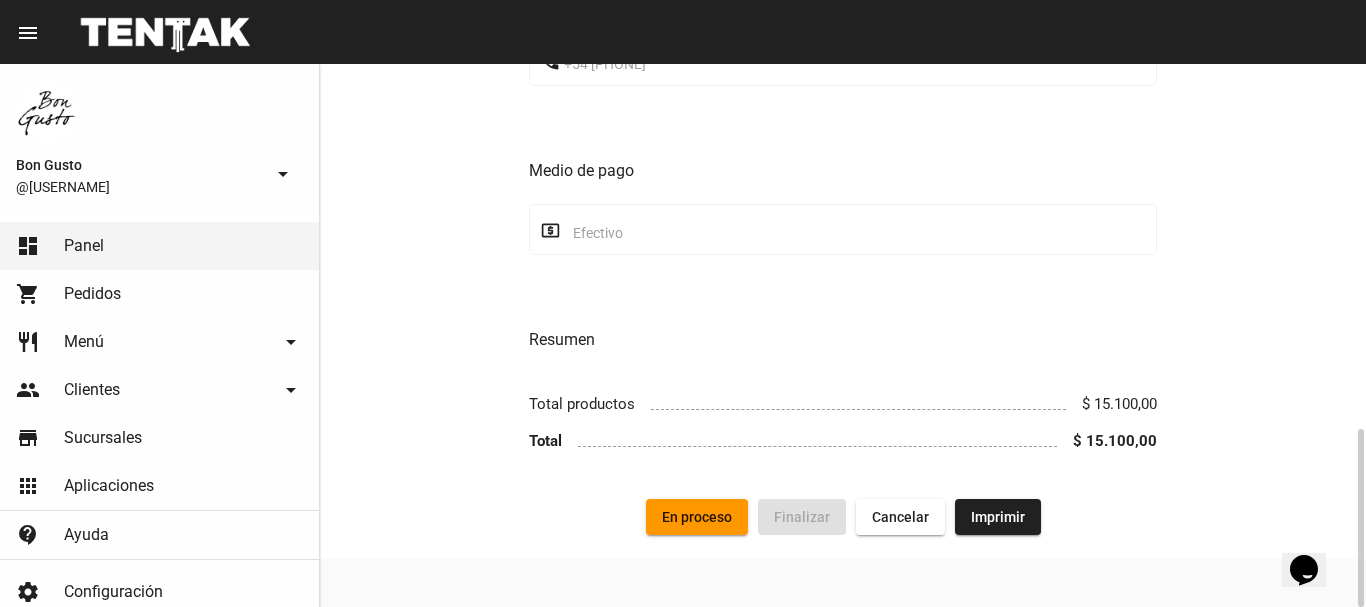 click on "En proceso" 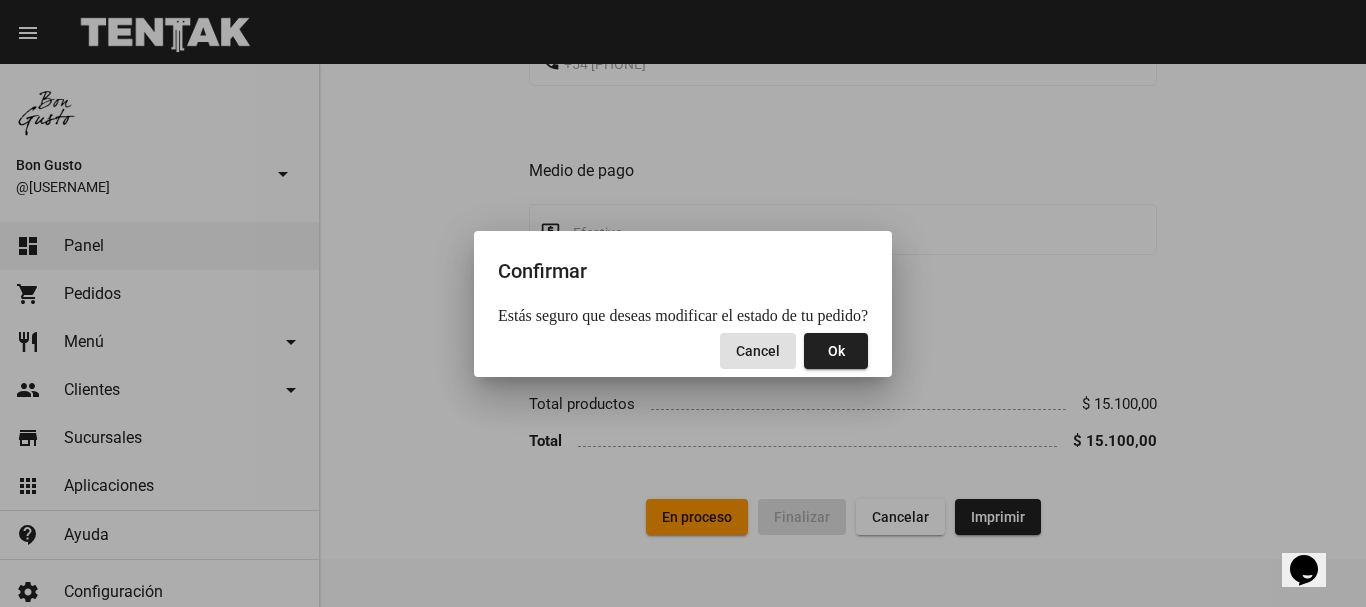 click on "Ok" 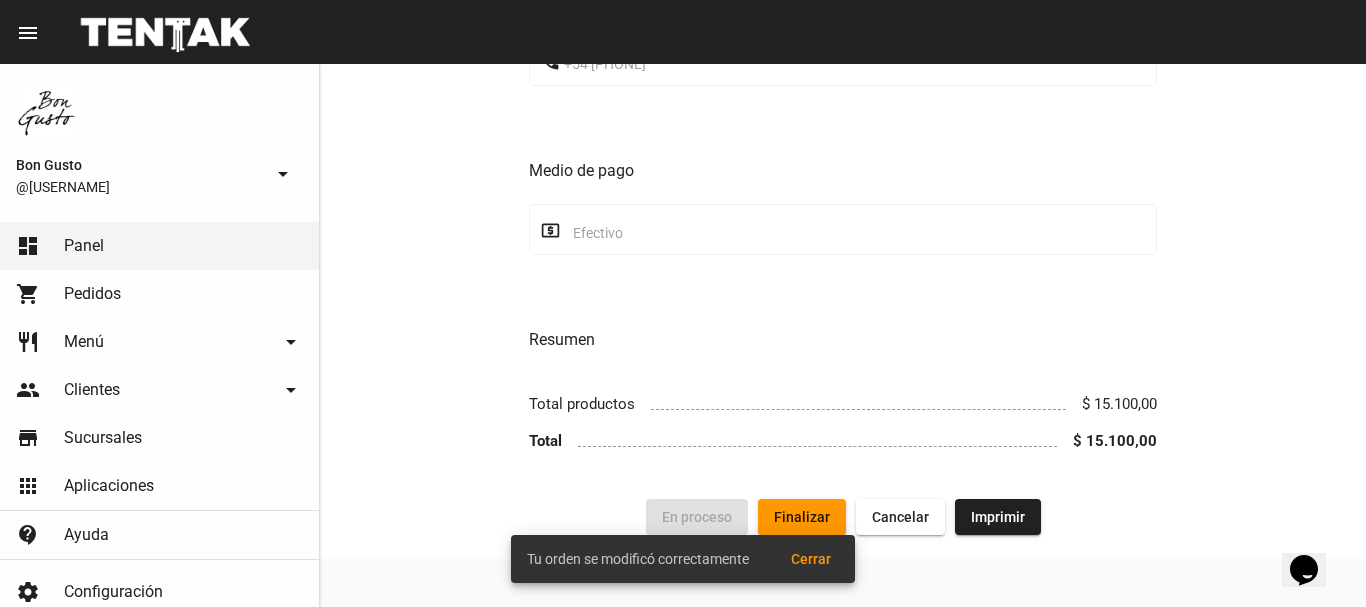 scroll, scrollTop: 0, scrollLeft: 0, axis: both 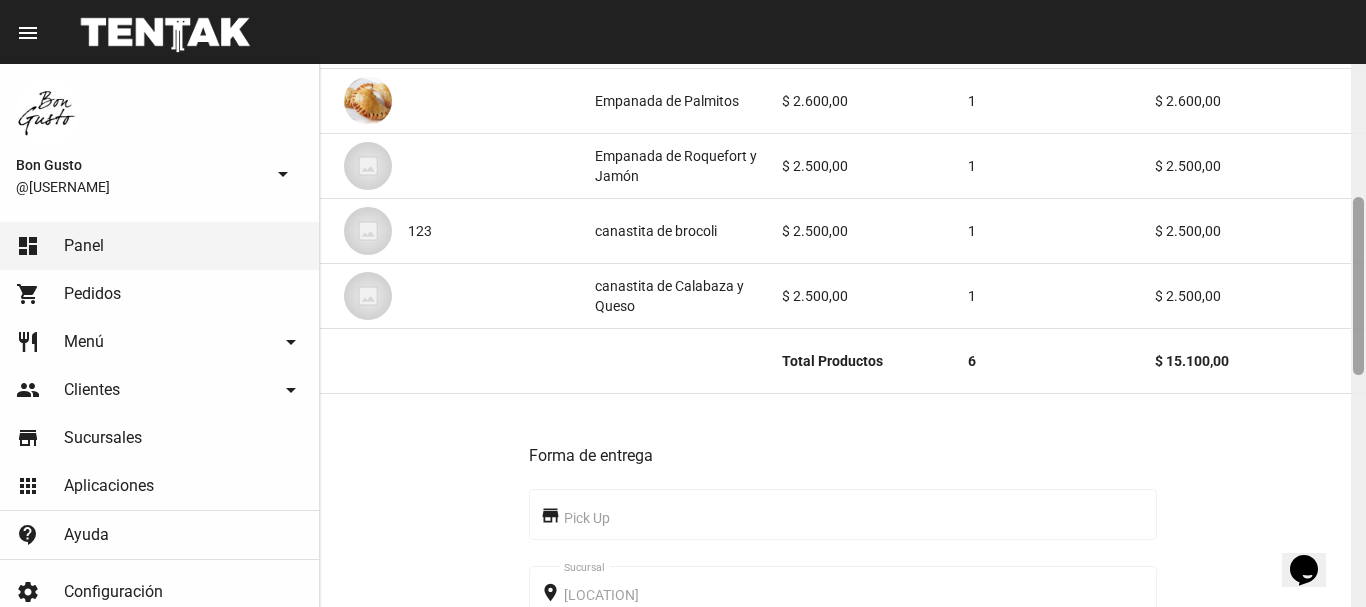 drag, startPoint x: 1362, startPoint y: 126, endPoint x: 1365, endPoint y: 262, distance: 136.03308 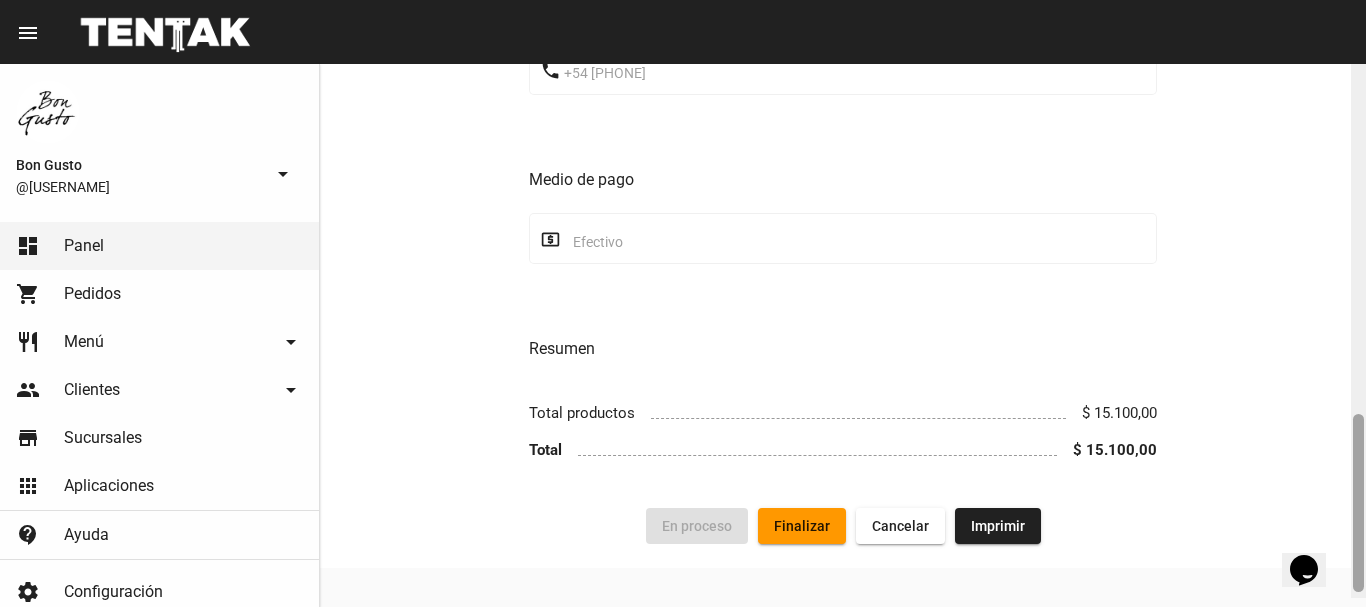 scroll, scrollTop: 1106, scrollLeft: 0, axis: vertical 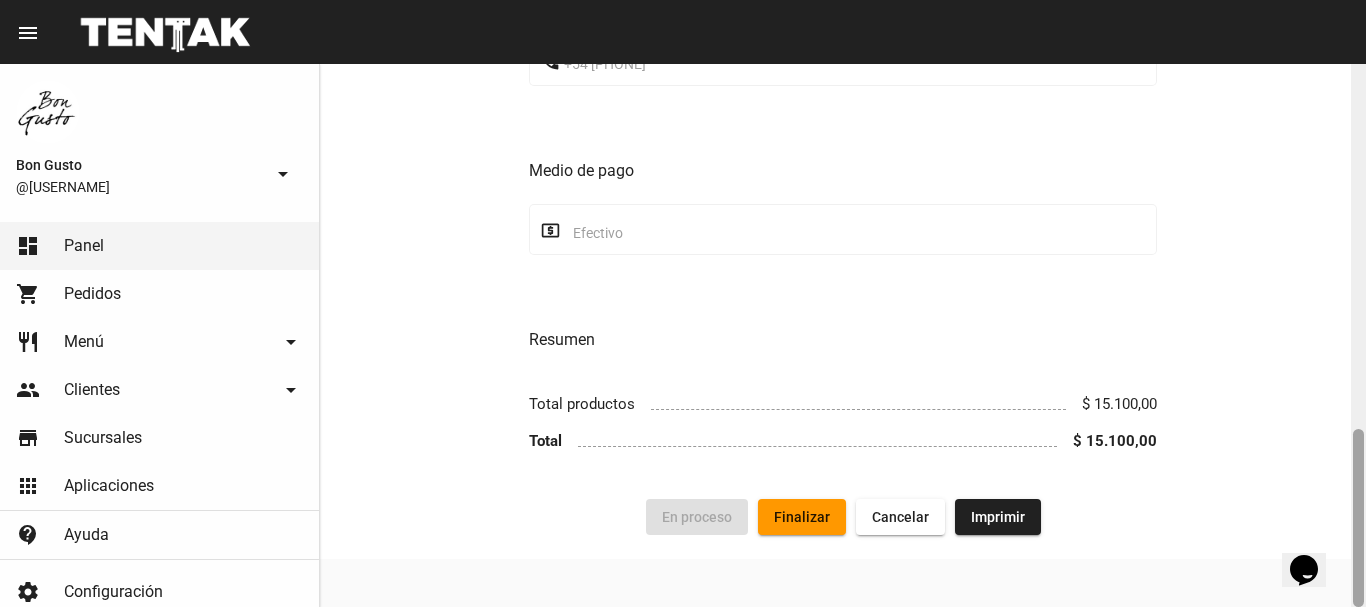 drag, startPoint x: 1359, startPoint y: 259, endPoint x: 1329, endPoint y: 526, distance: 268.6801 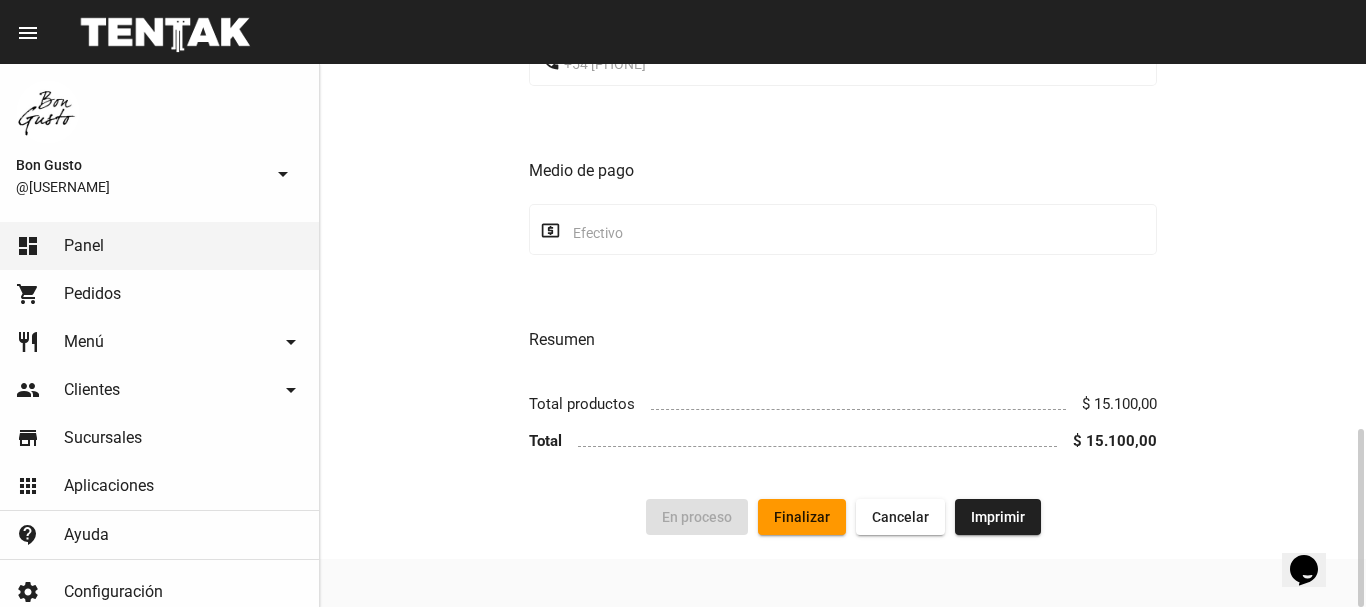 scroll, scrollTop: 0, scrollLeft: 0, axis: both 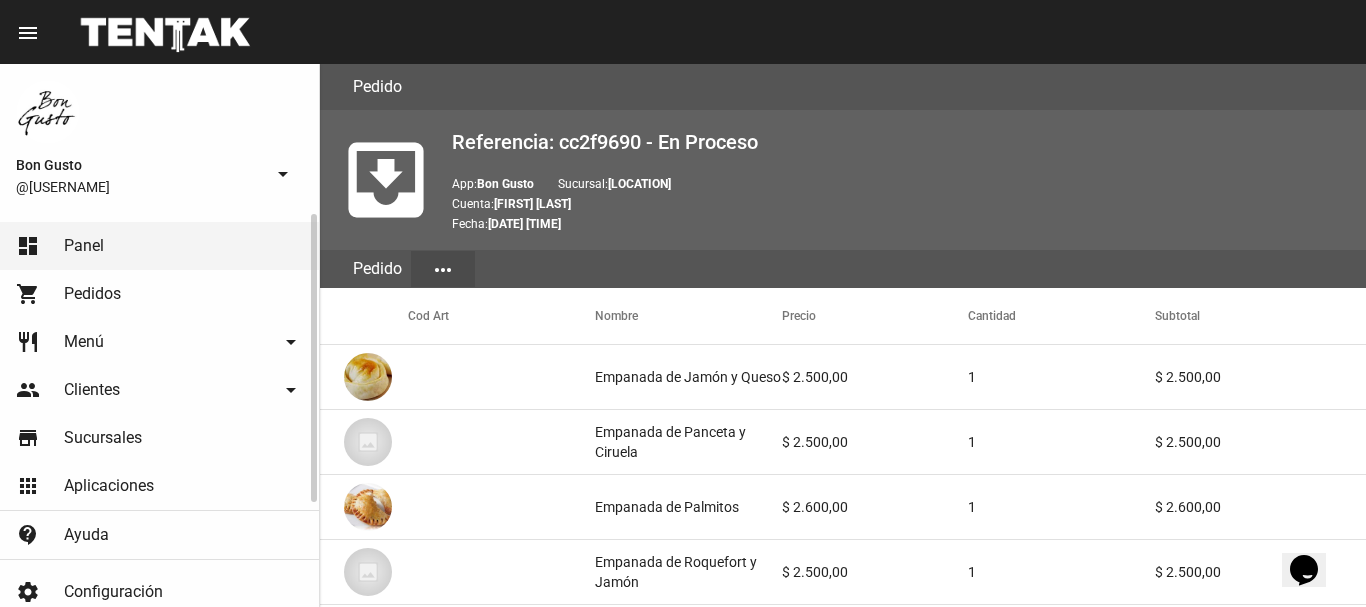 click on "dashboard Panel" 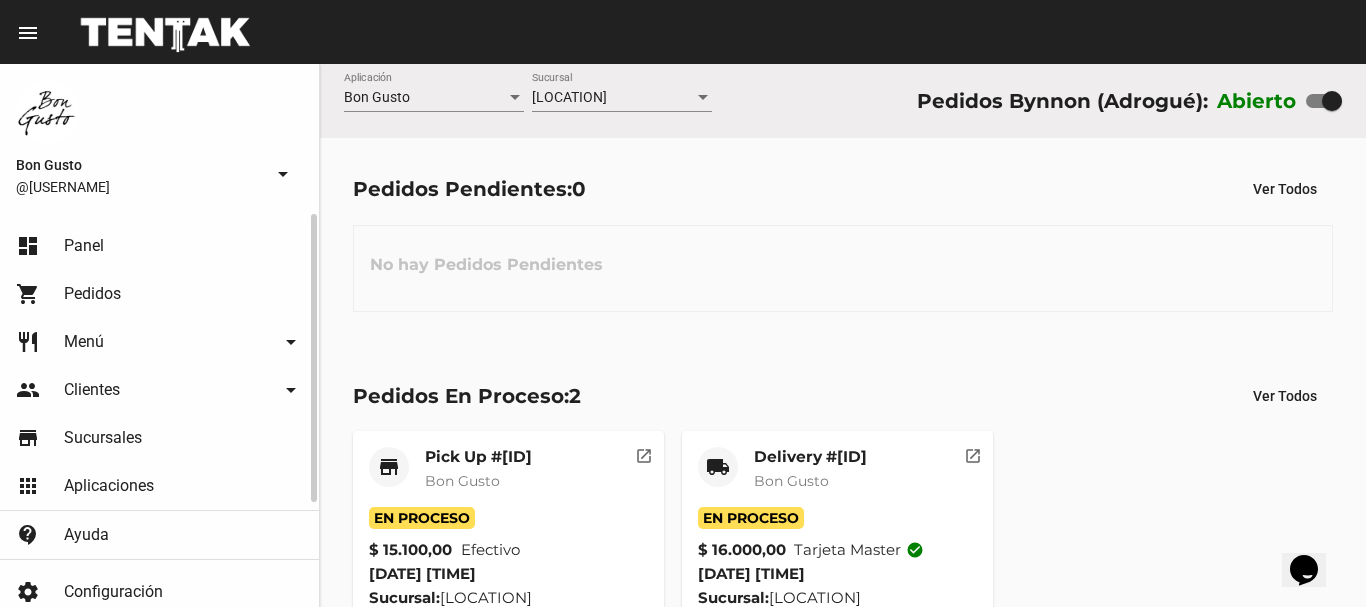 click on "dashboard Panel" 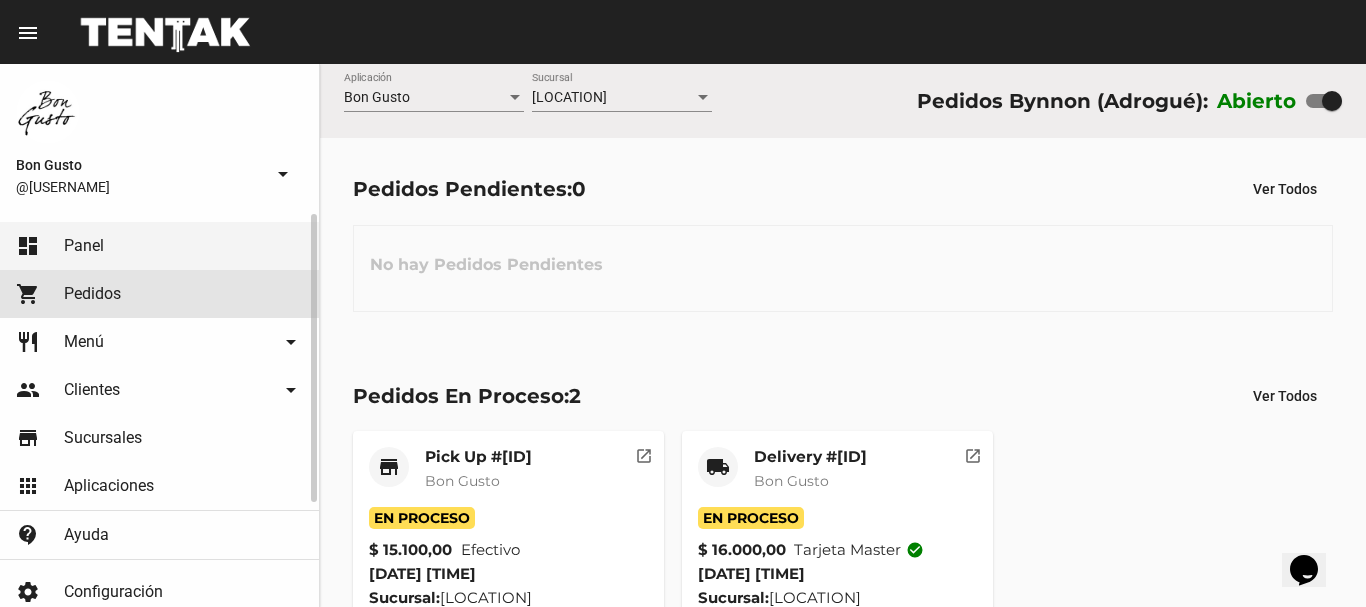 click on "shopping_cart Pedidos" 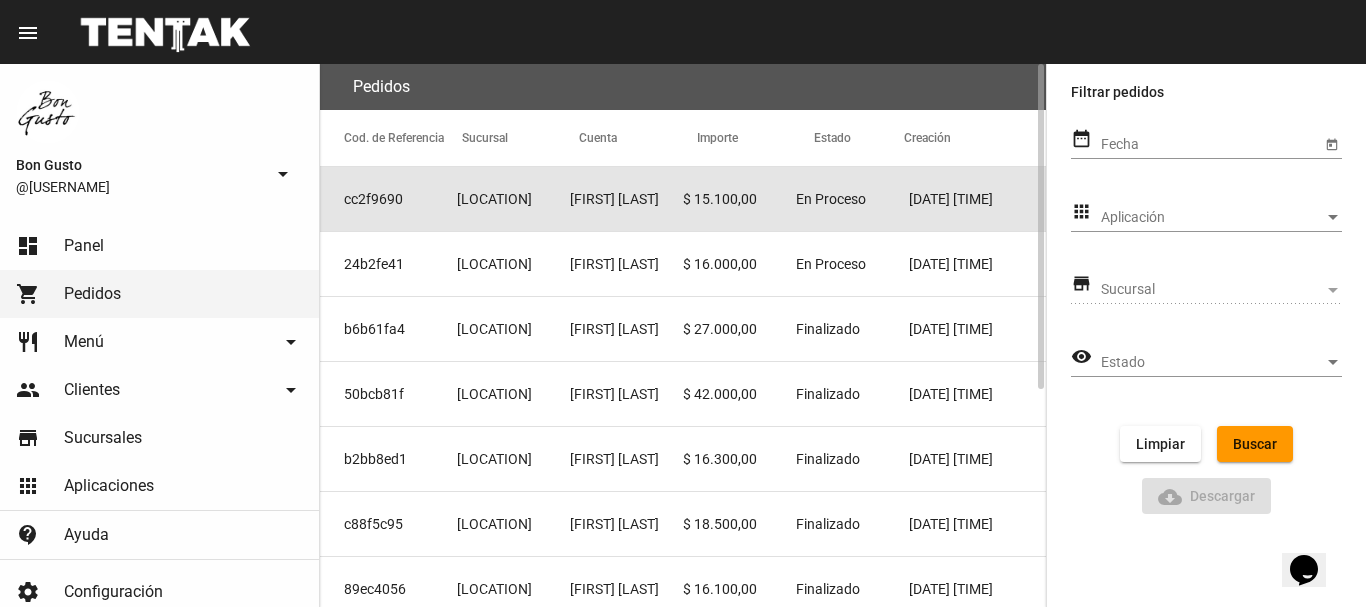 click on "$ 15.100,00" 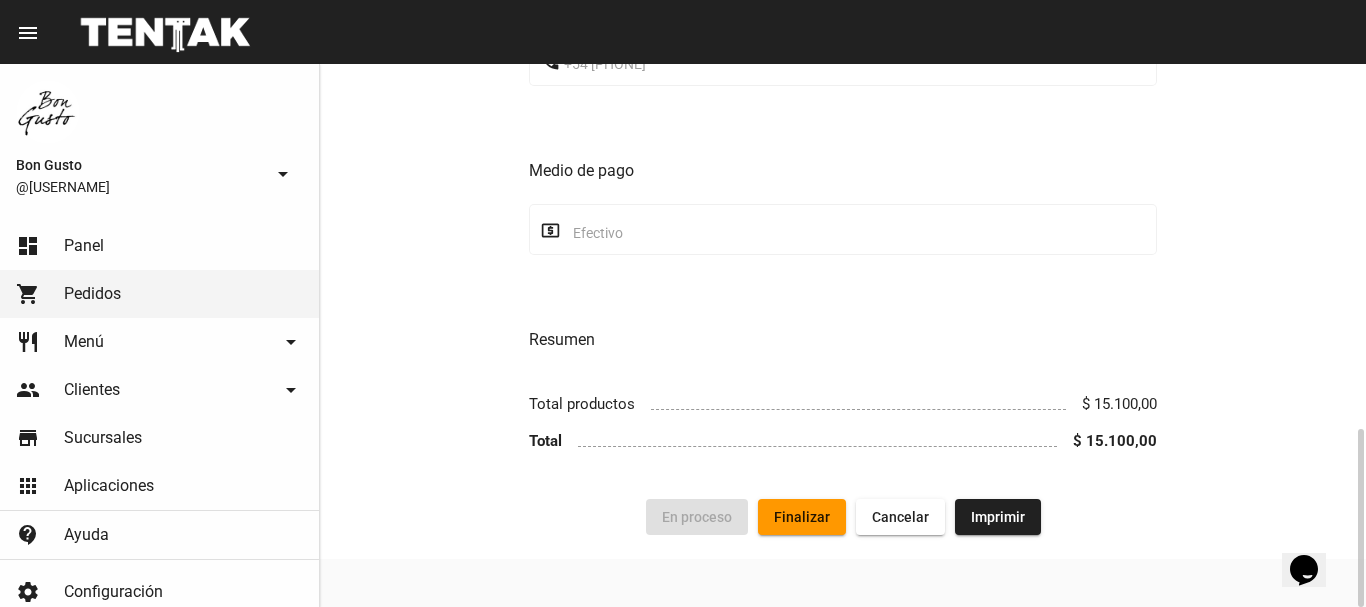 scroll, scrollTop: 0, scrollLeft: 0, axis: both 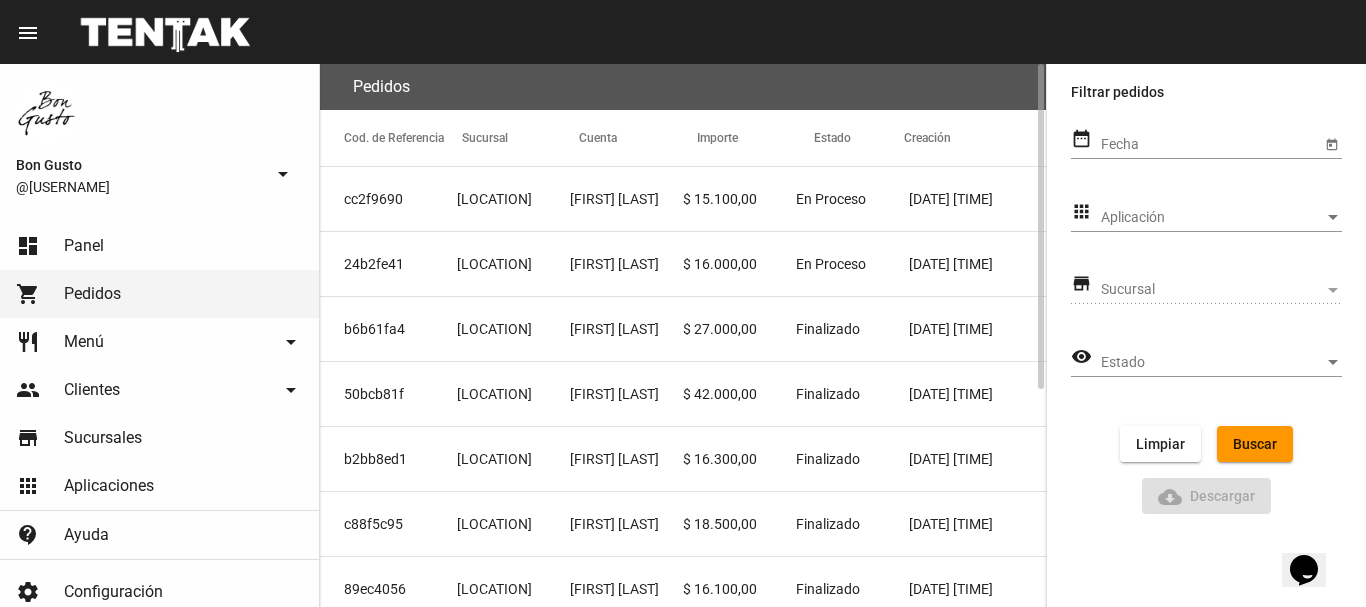 click on "Juan Jose  Camara" 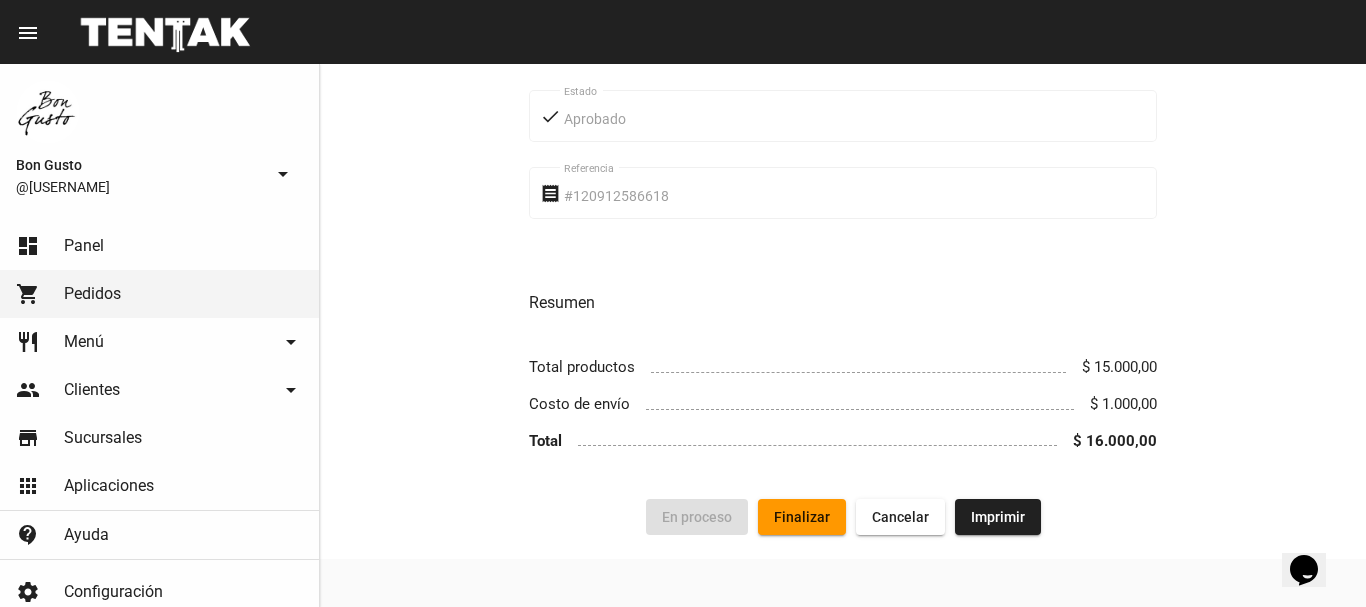scroll, scrollTop: 0, scrollLeft: 0, axis: both 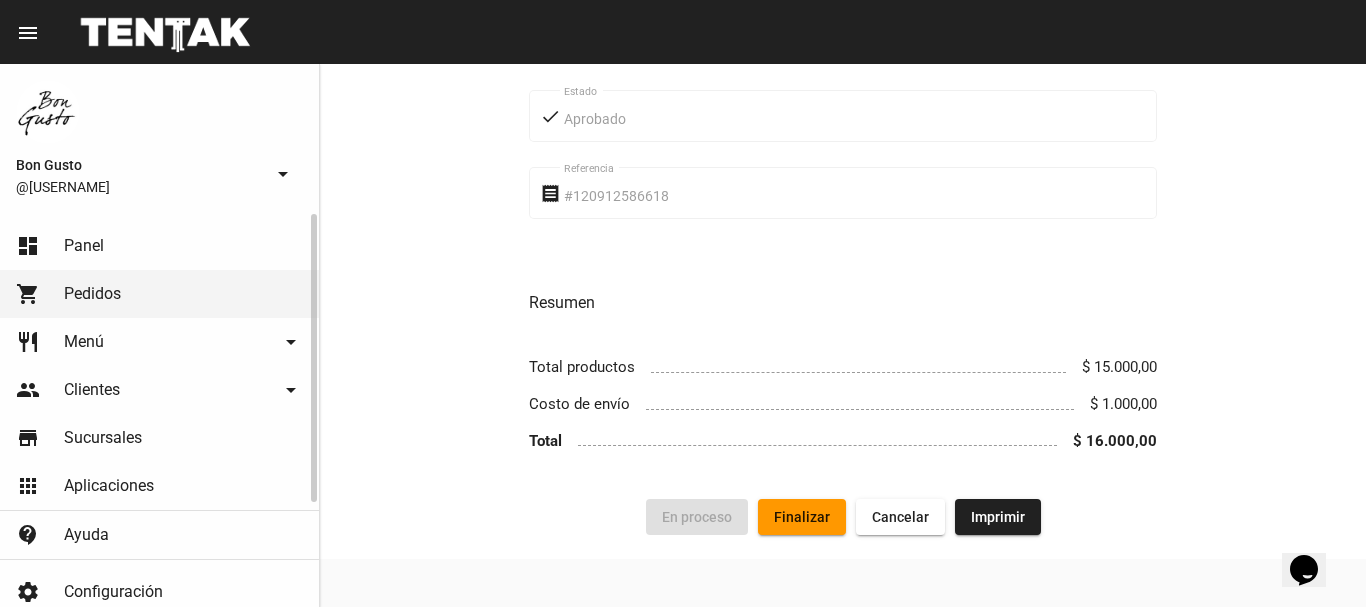 click on "dashboard Panel" 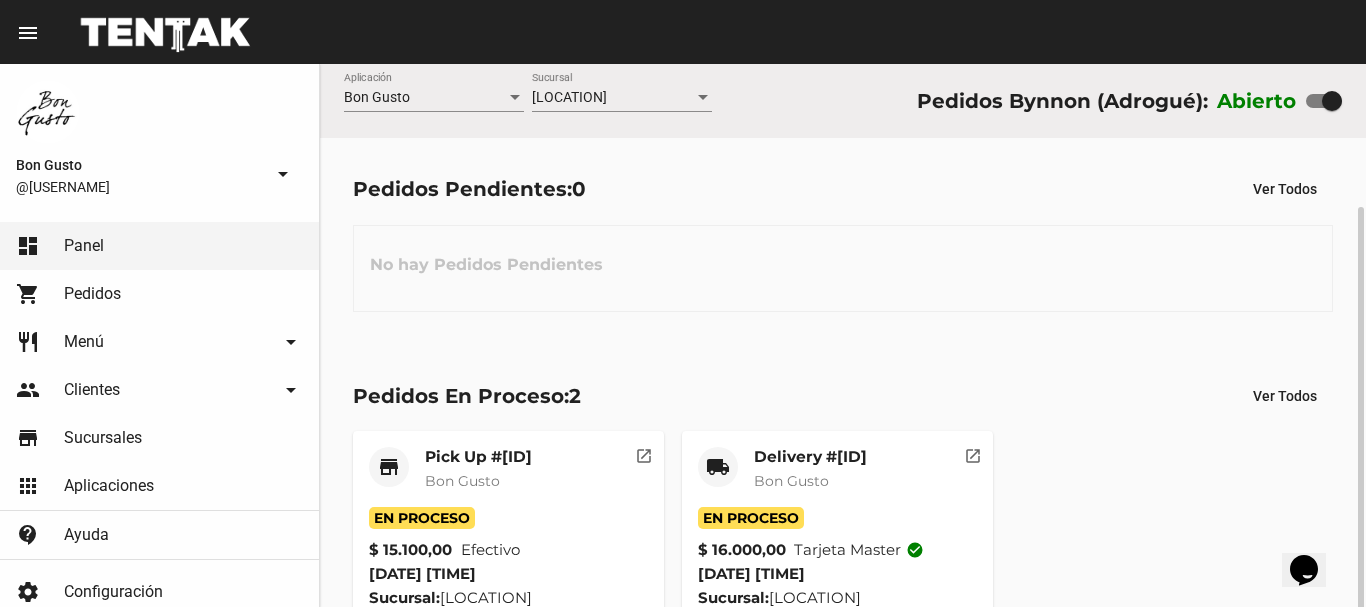 scroll, scrollTop: 76, scrollLeft: 0, axis: vertical 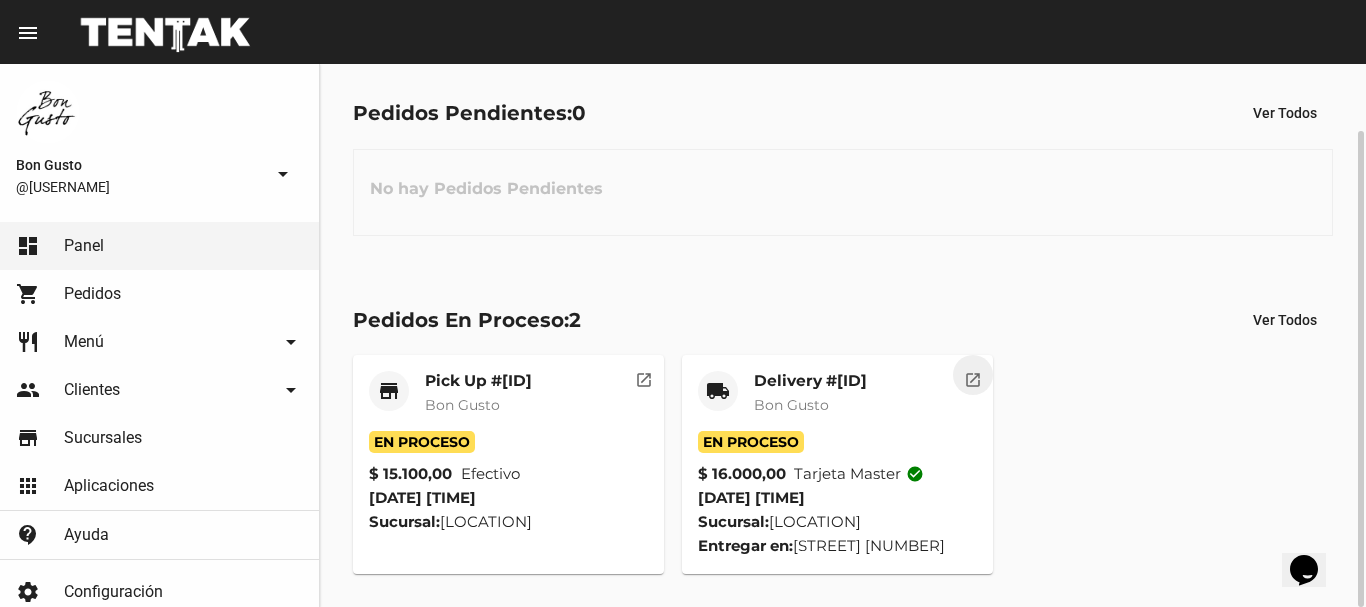 click on "open_in_new" 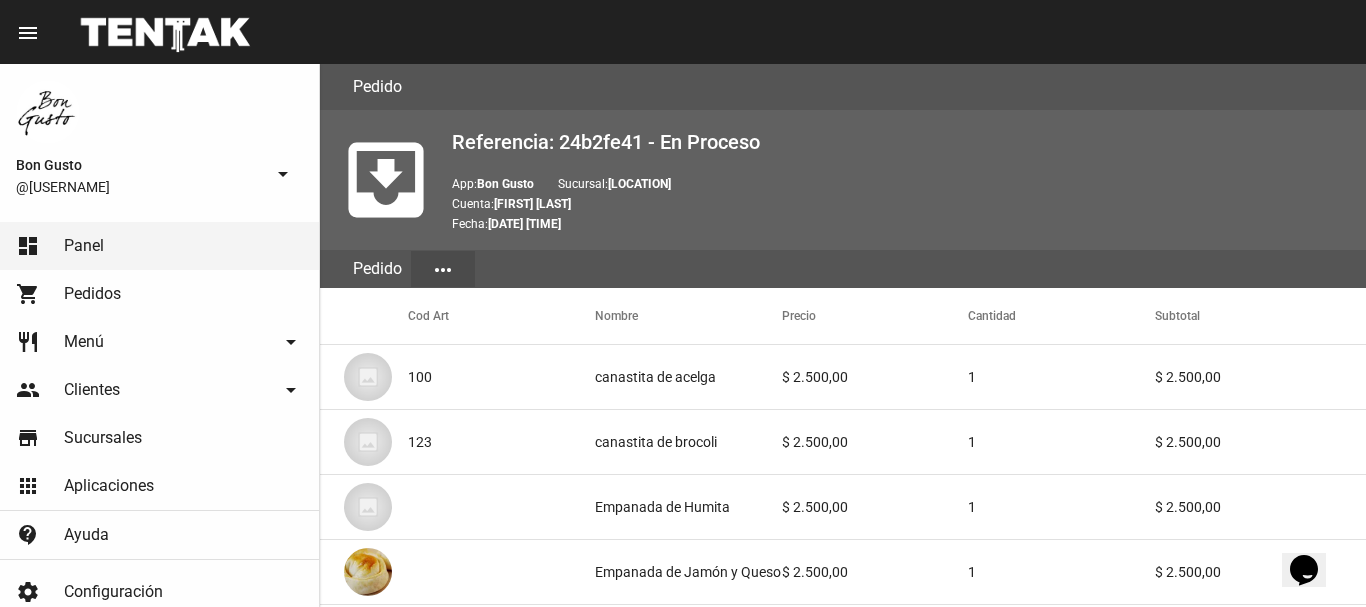scroll, scrollTop: 1232, scrollLeft: 0, axis: vertical 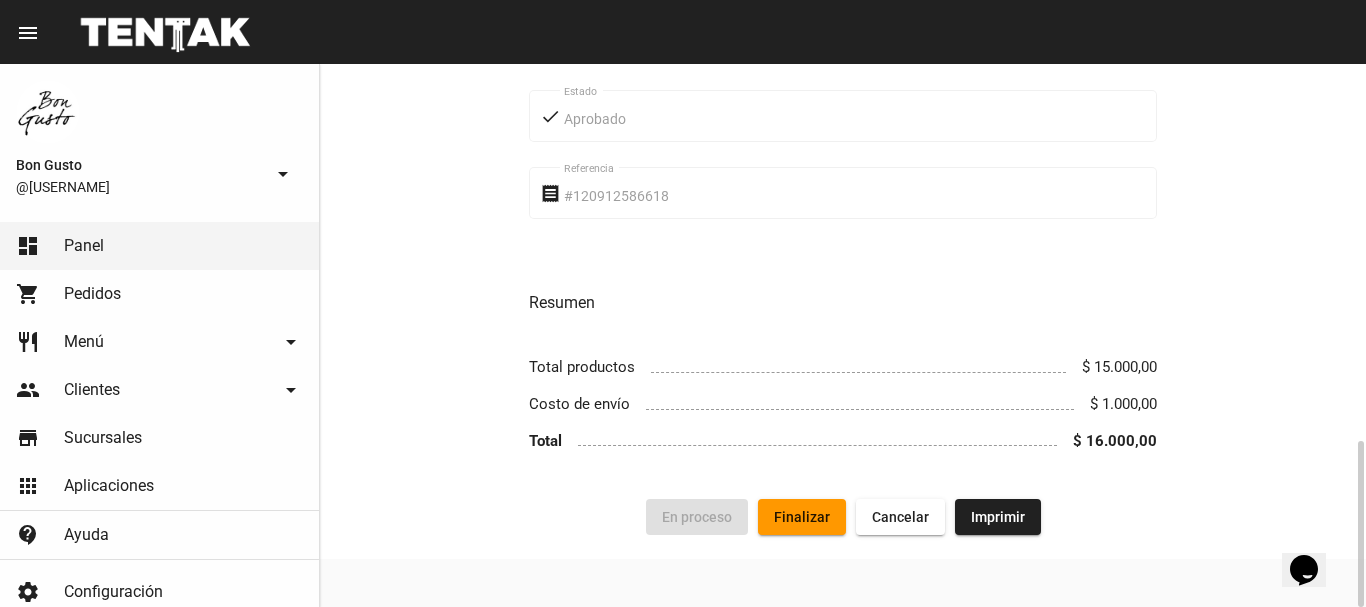 click on "Finalizar" 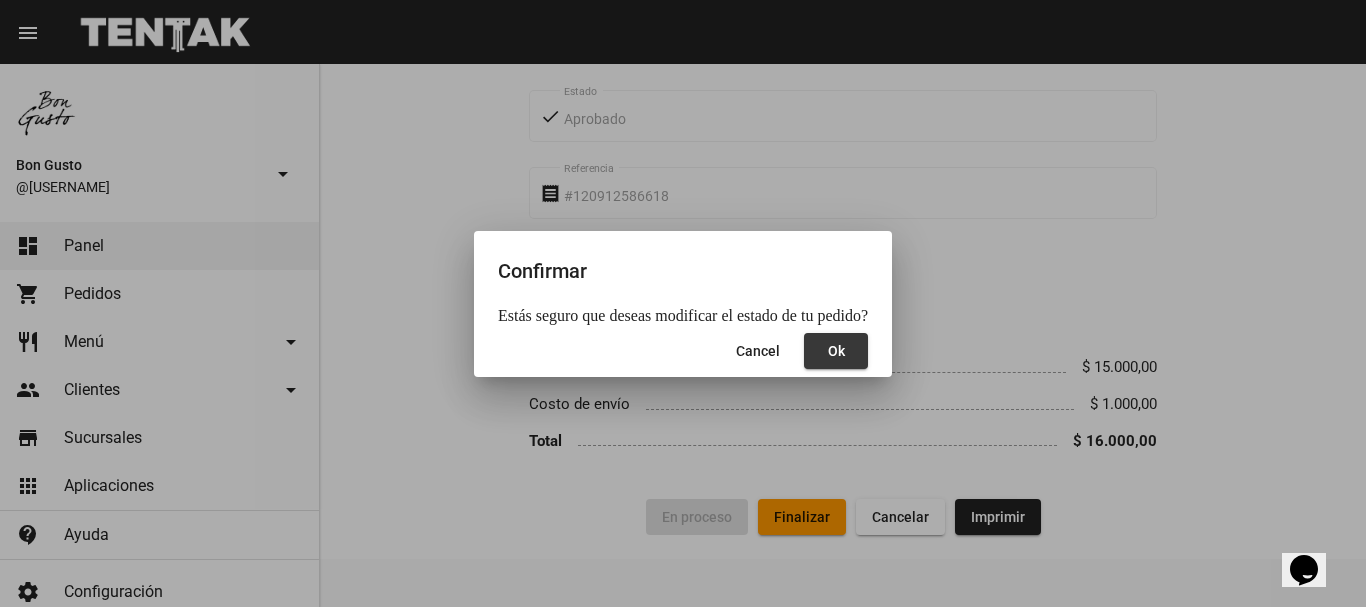 click on "Ok" 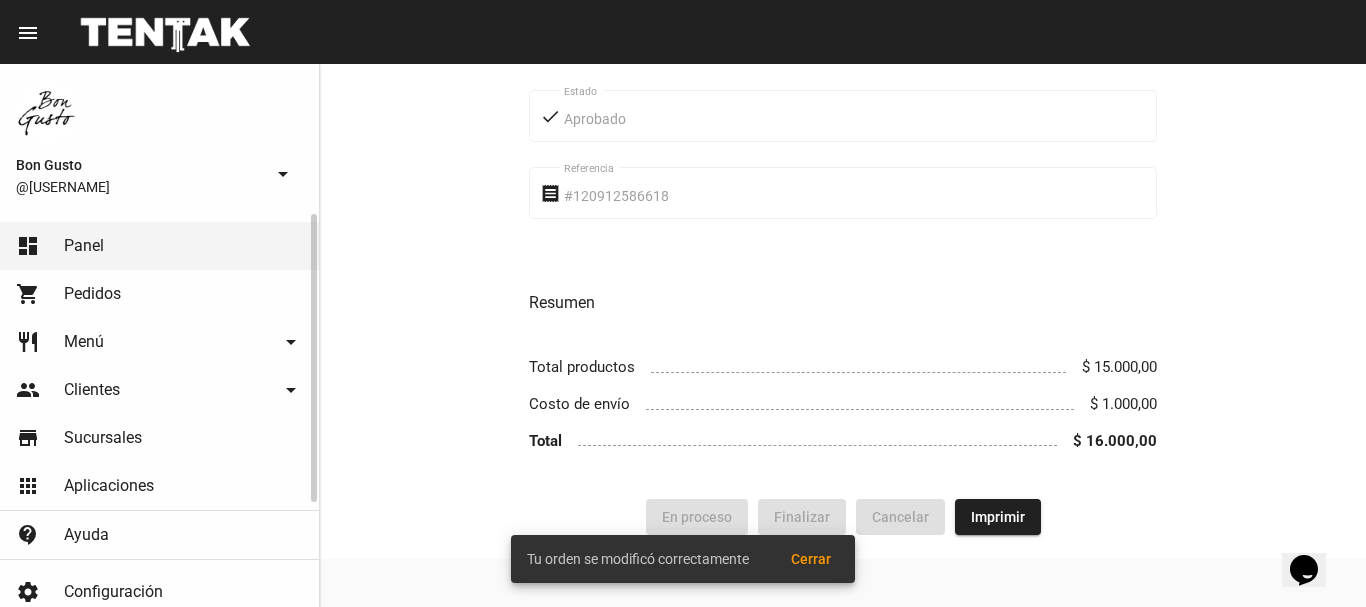click on "dashboard Panel" 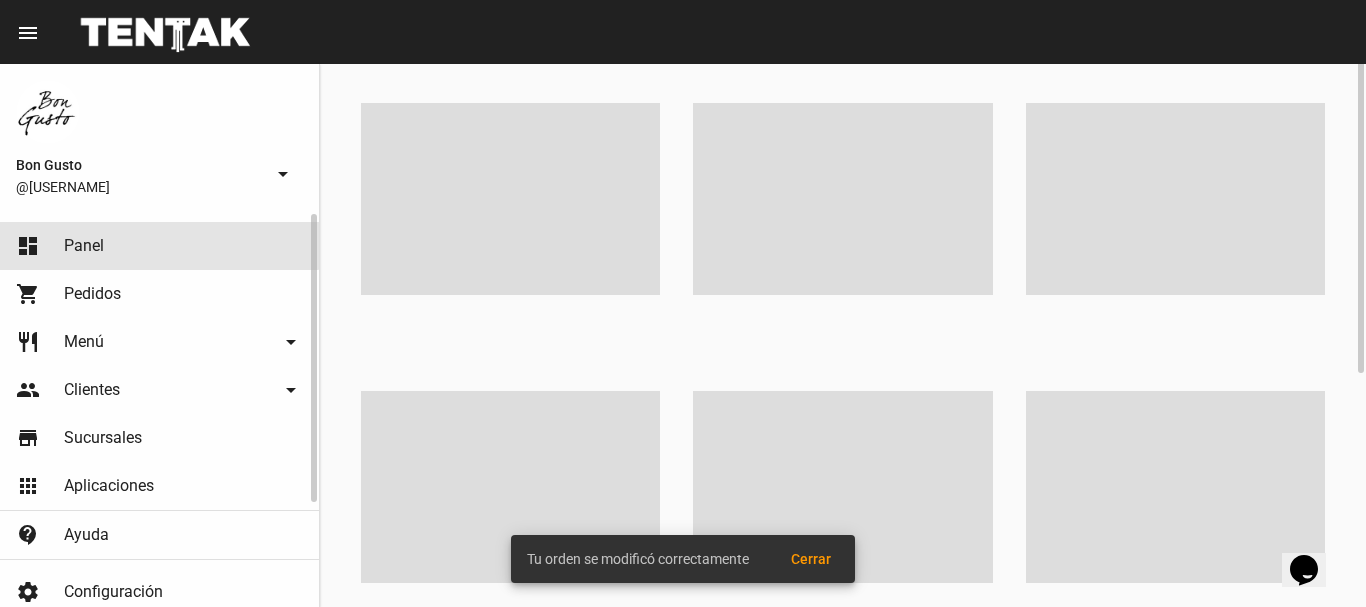 scroll, scrollTop: 0, scrollLeft: 0, axis: both 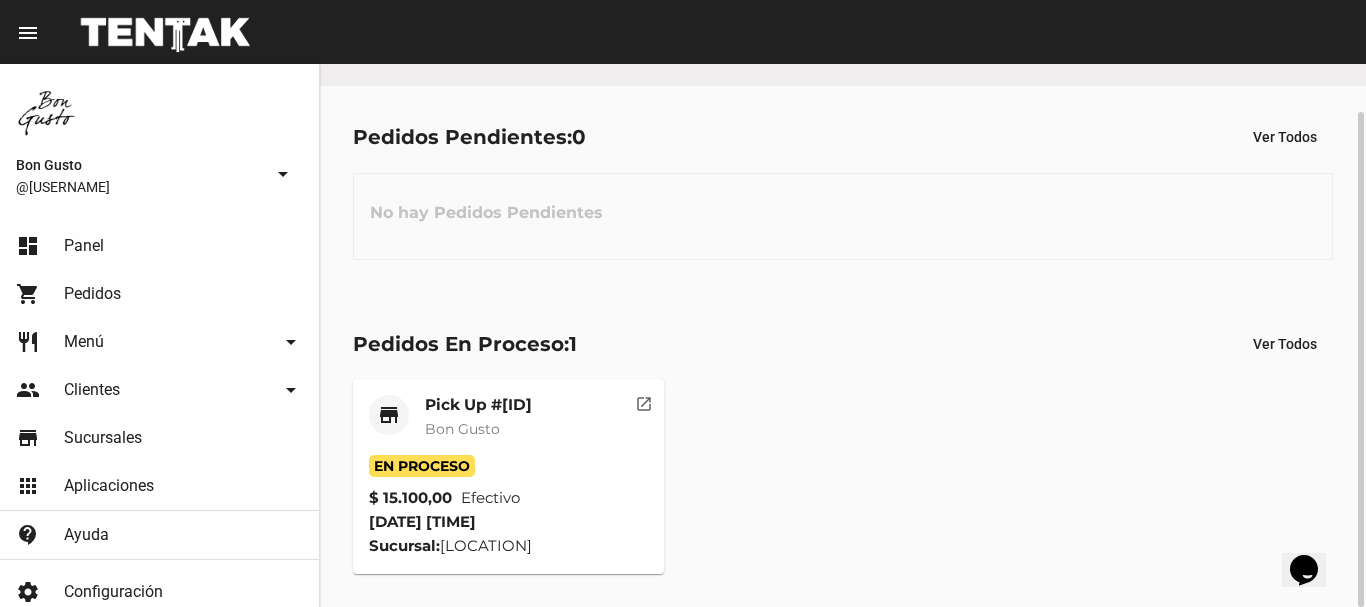 click on "open_in_new" 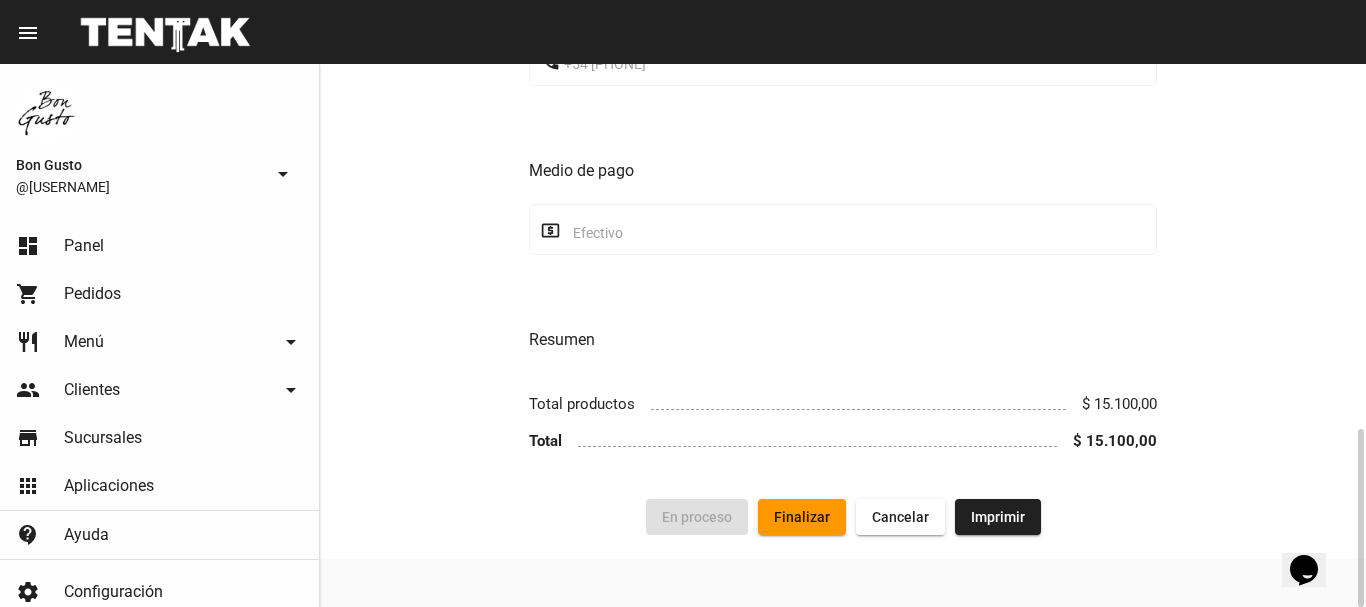 scroll, scrollTop: 0, scrollLeft: 0, axis: both 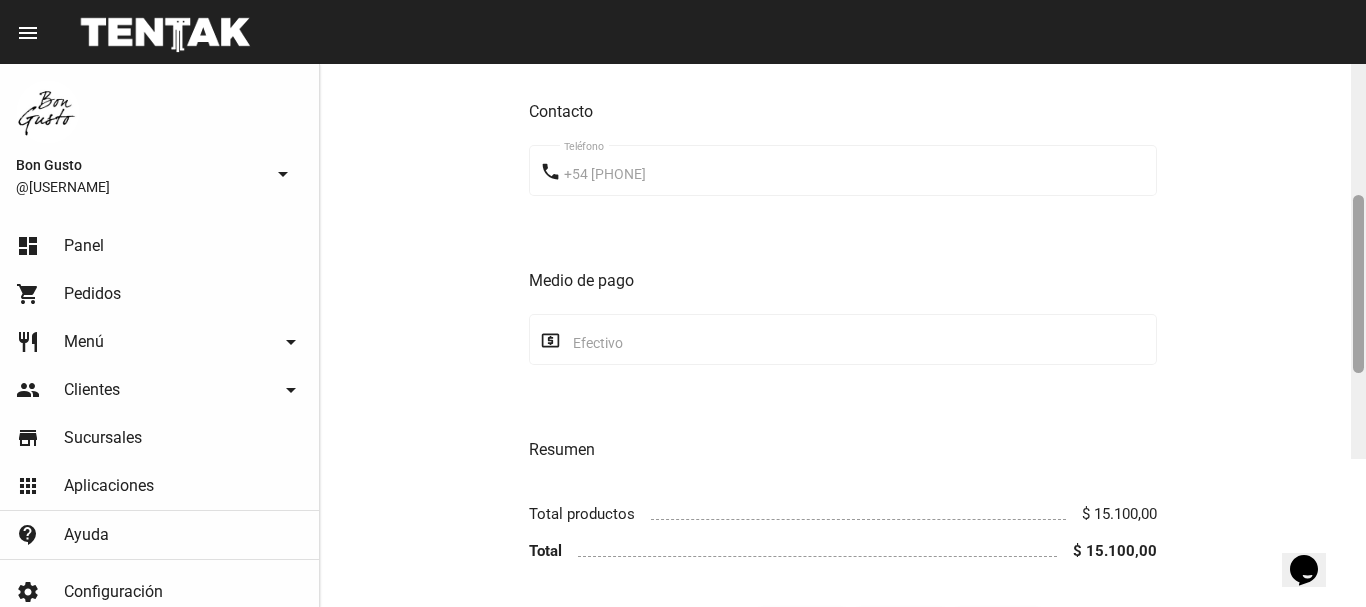 drag, startPoint x: 1355, startPoint y: 429, endPoint x: 1332, endPoint y: 496, distance: 70.837845 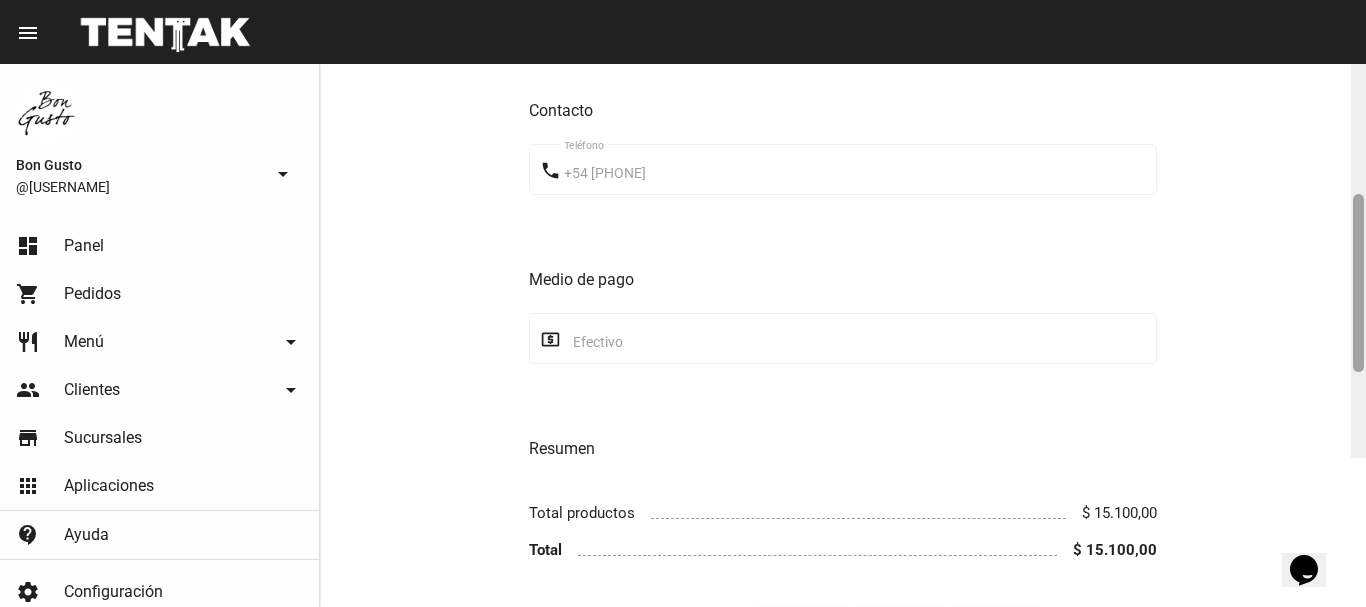 click 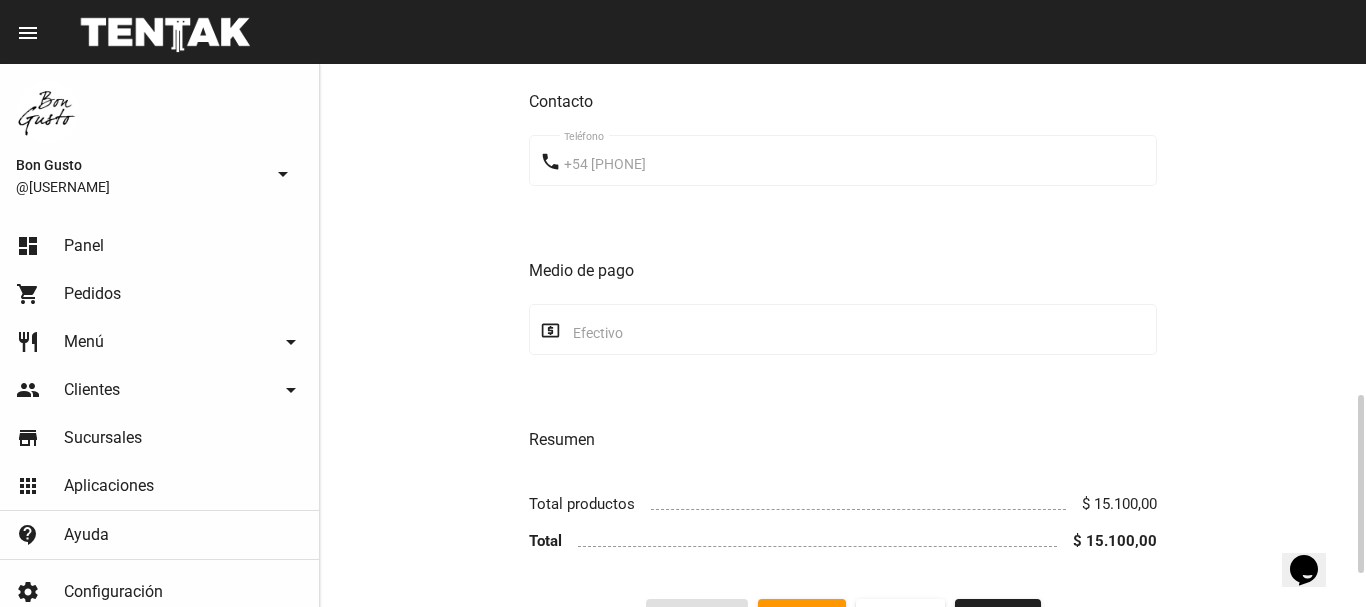 scroll, scrollTop: 1106, scrollLeft: 0, axis: vertical 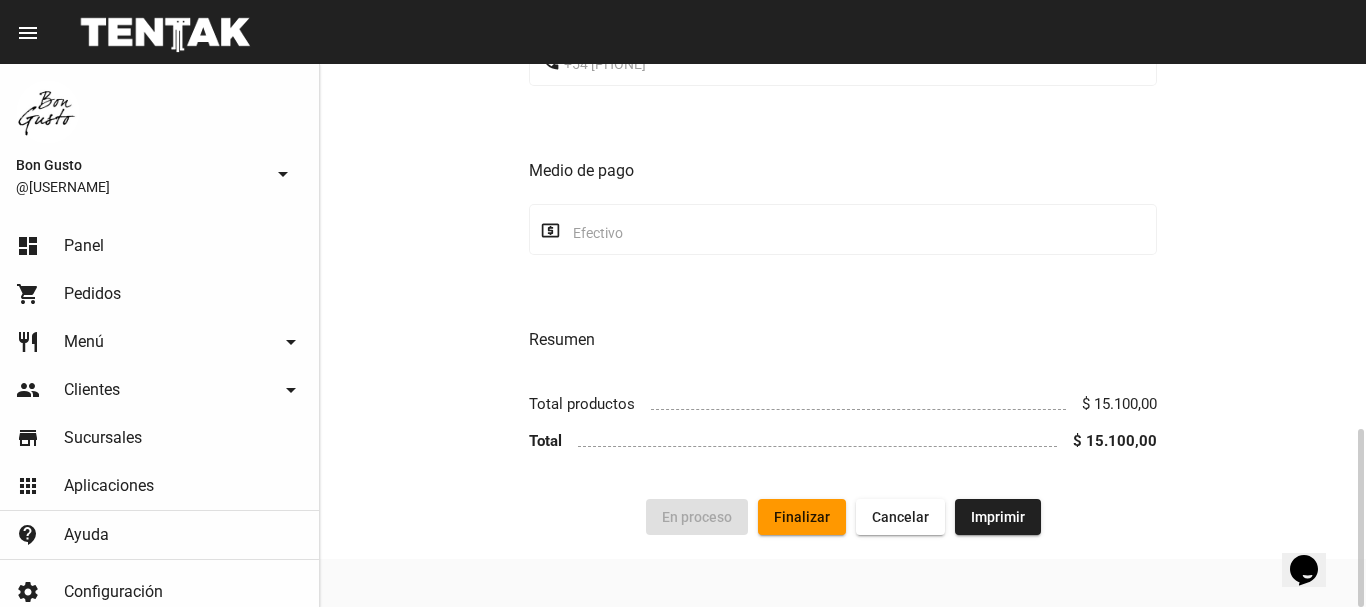 click on "Finalizar" 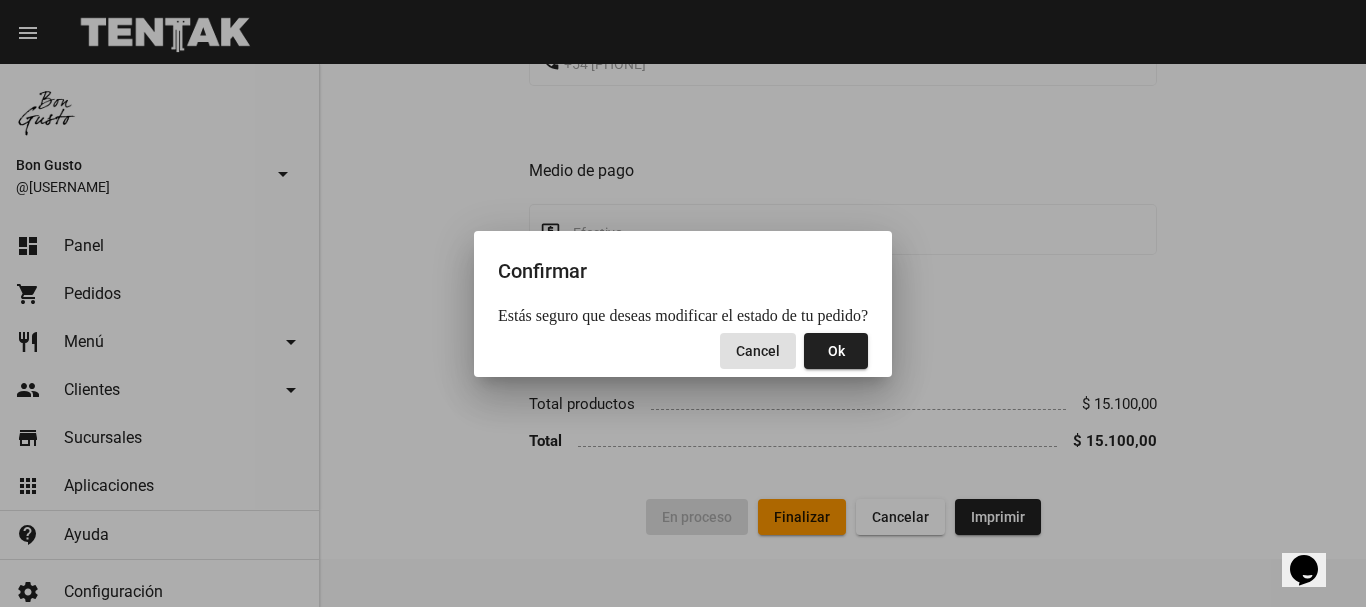 click on "Ok" 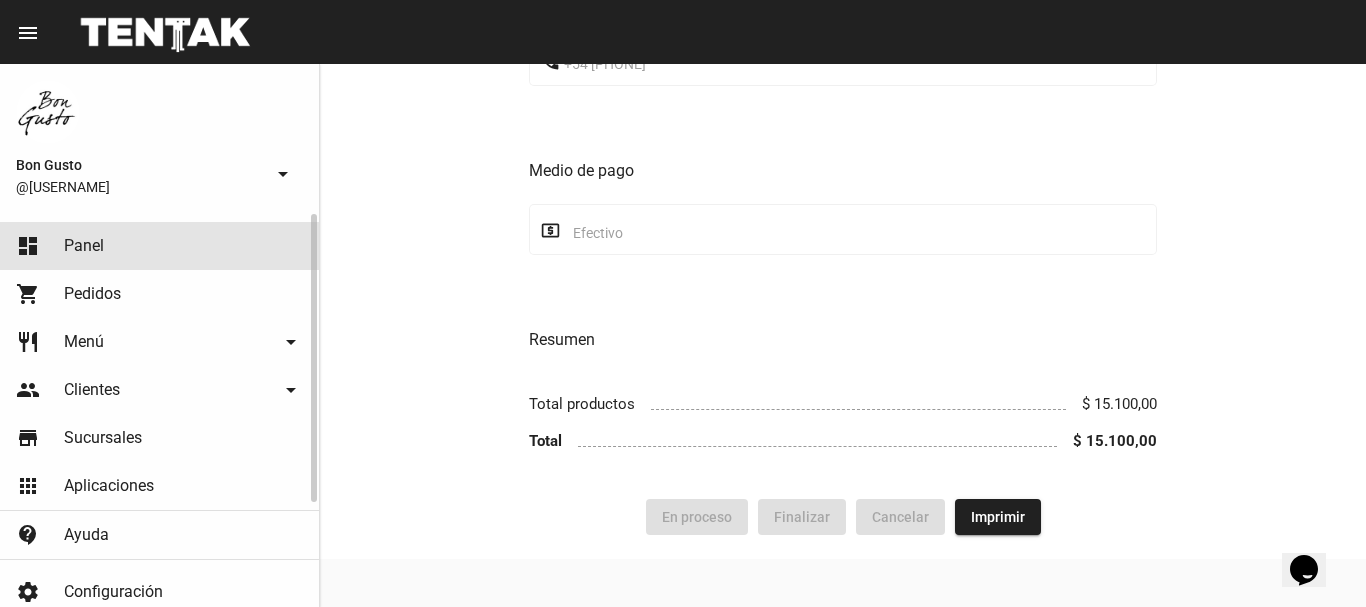 click on "dashboard Panel" 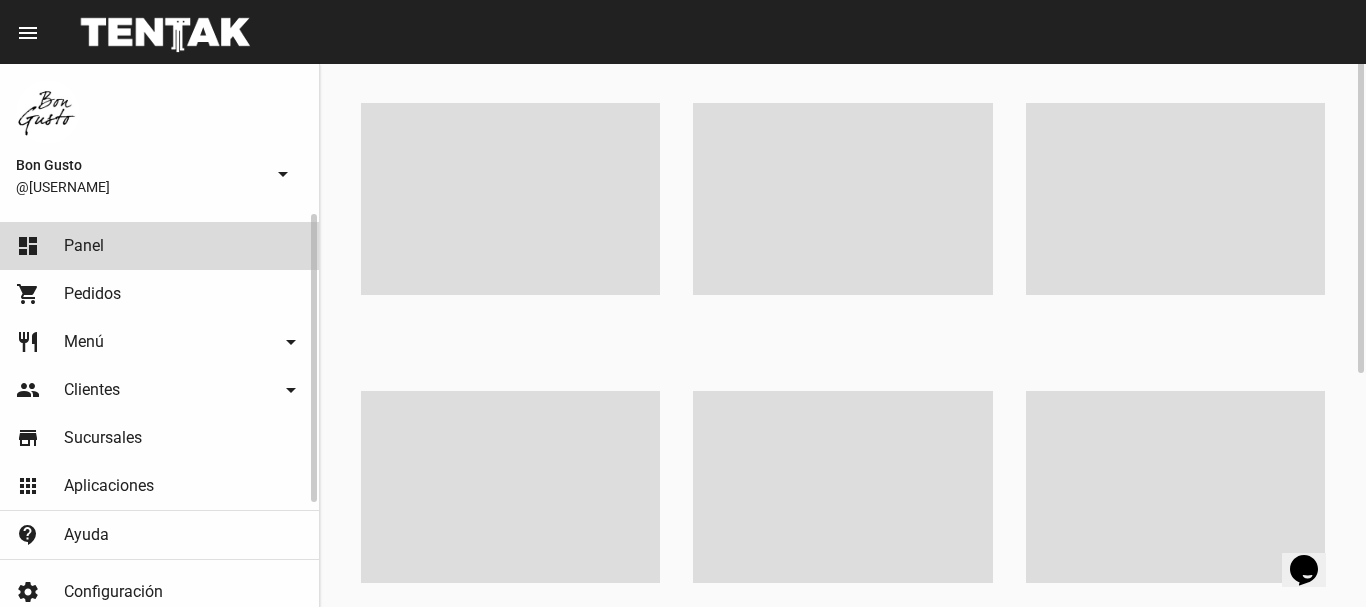 scroll, scrollTop: 0, scrollLeft: 0, axis: both 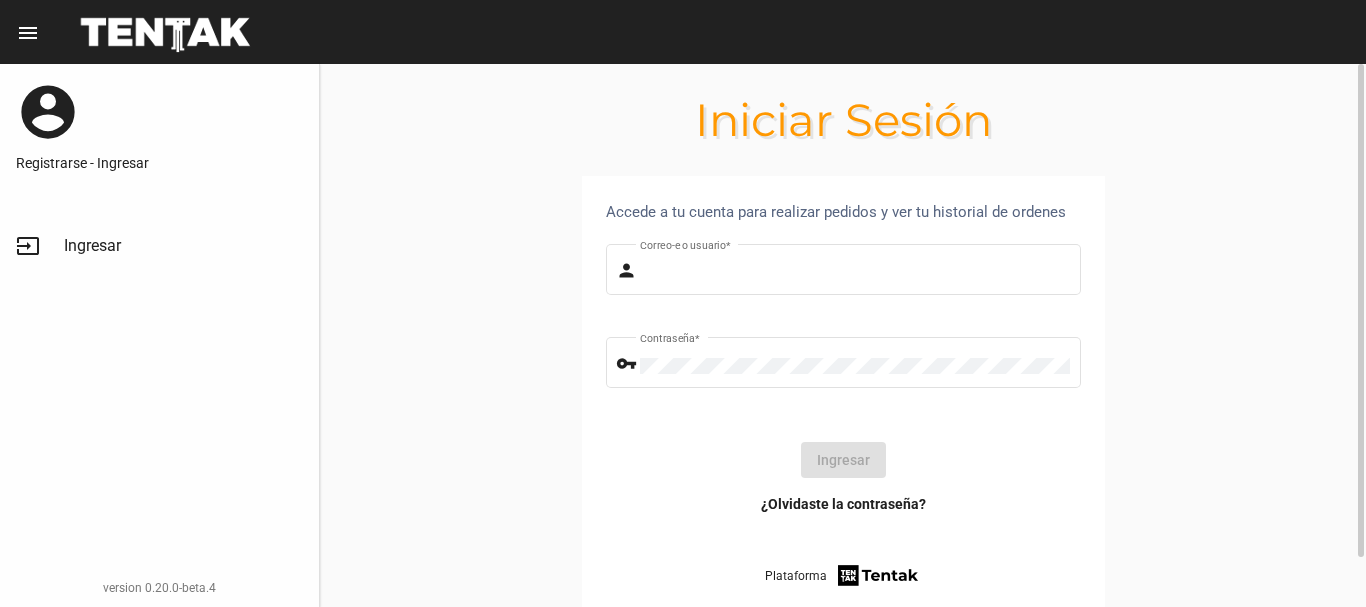 type on "diego1975" 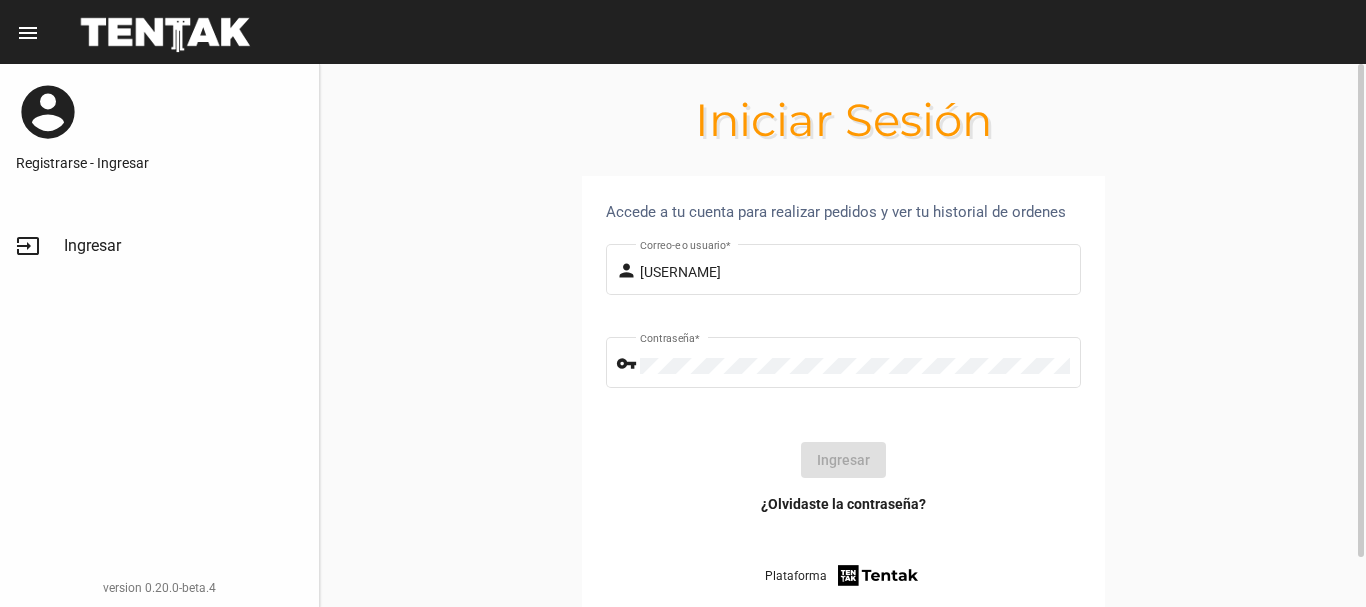 click on "Ingresar" 